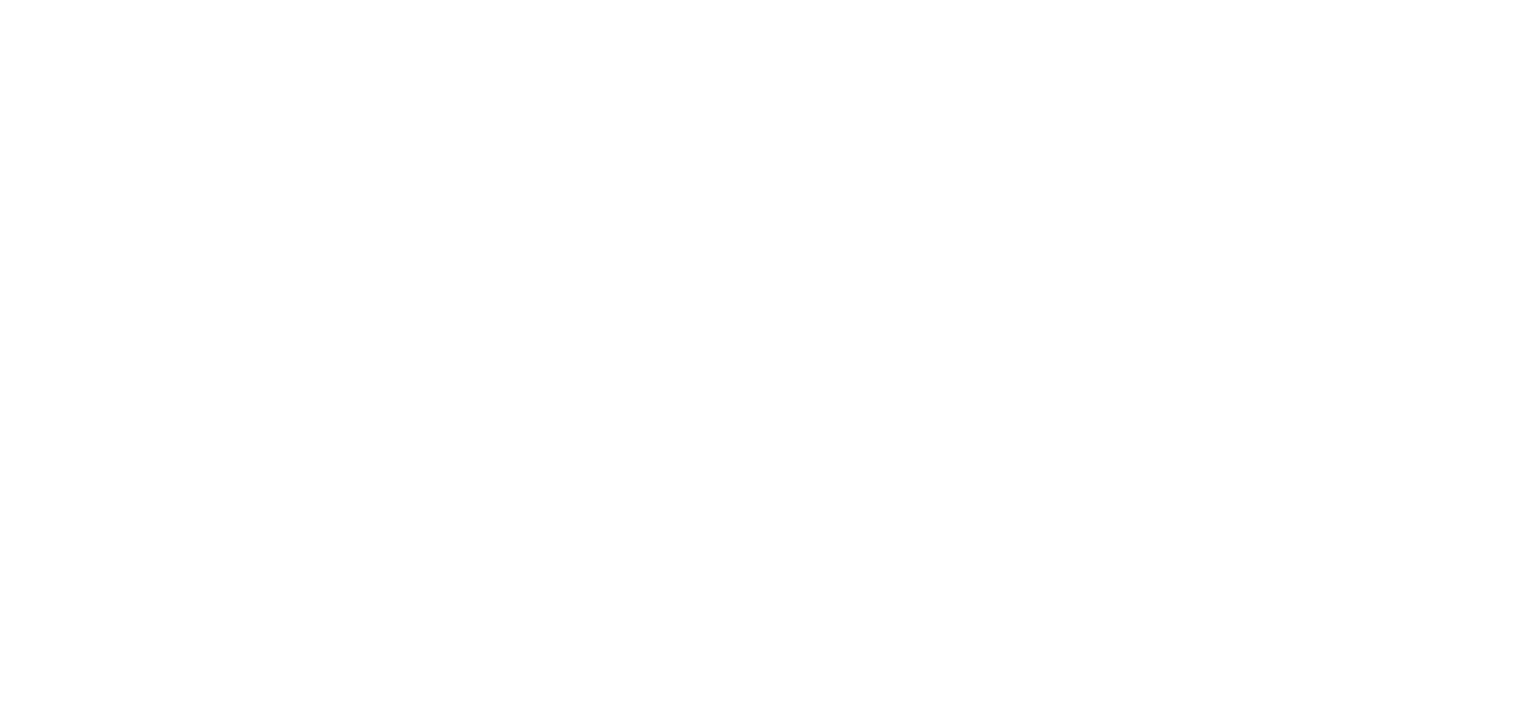 scroll, scrollTop: 0, scrollLeft: 0, axis: both 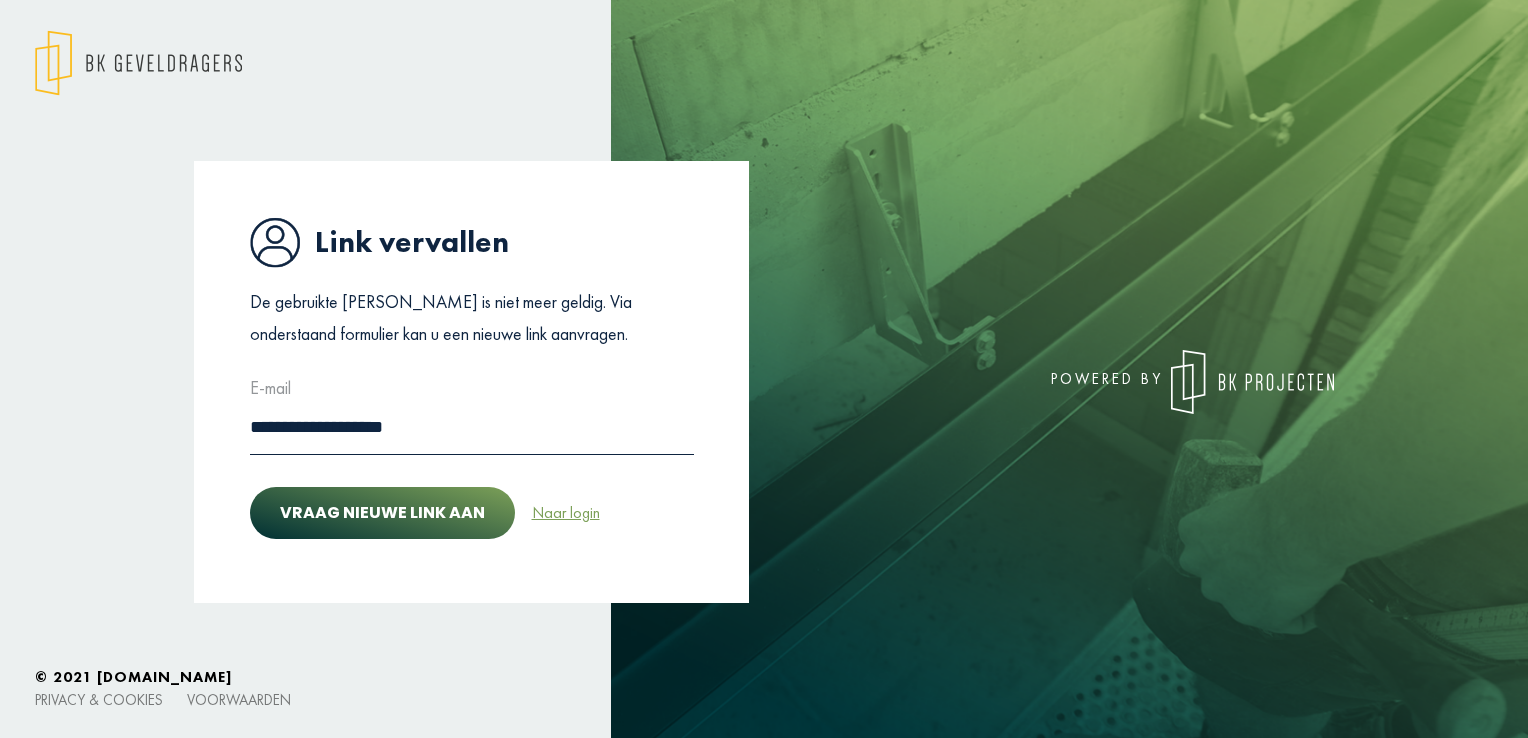 click on "Naar login" 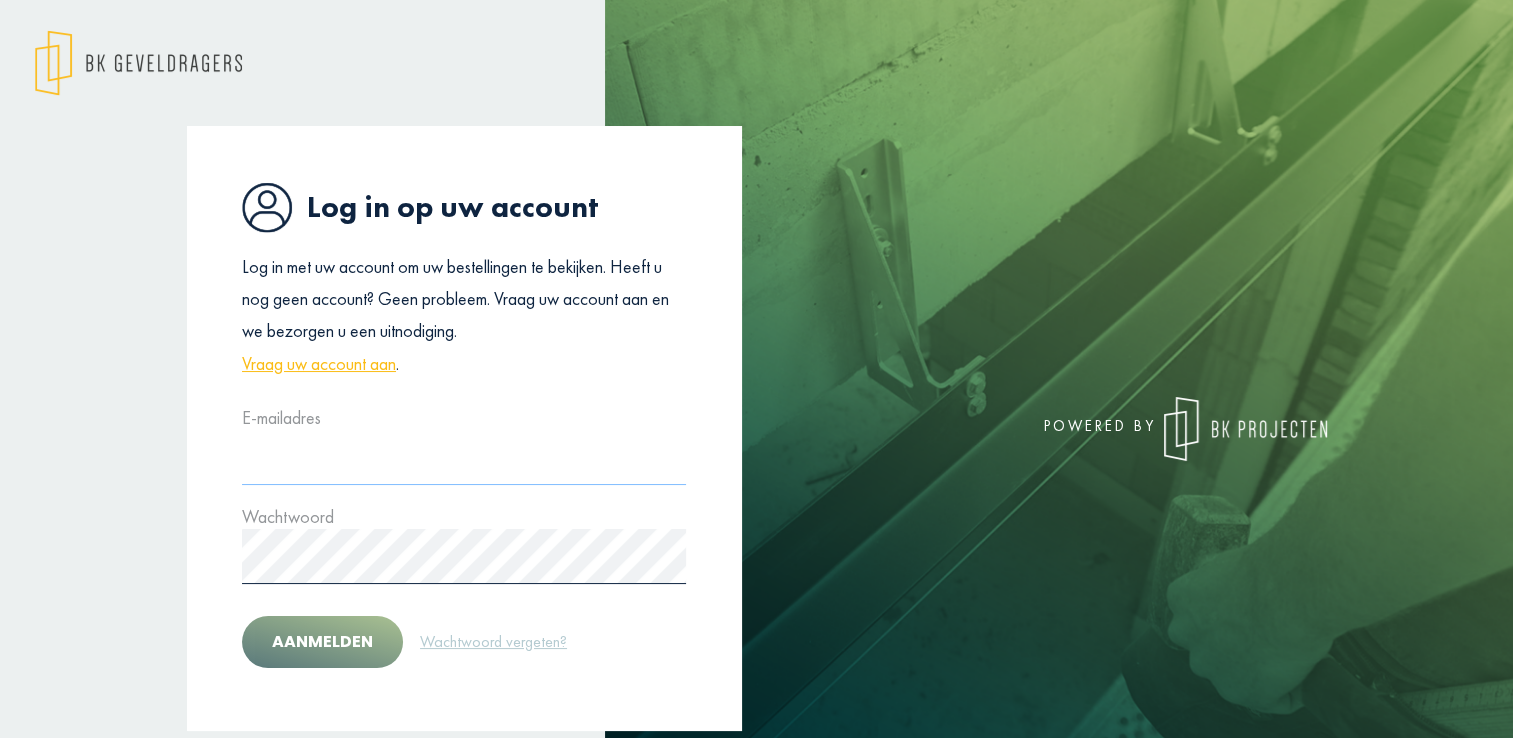 type on "**********" 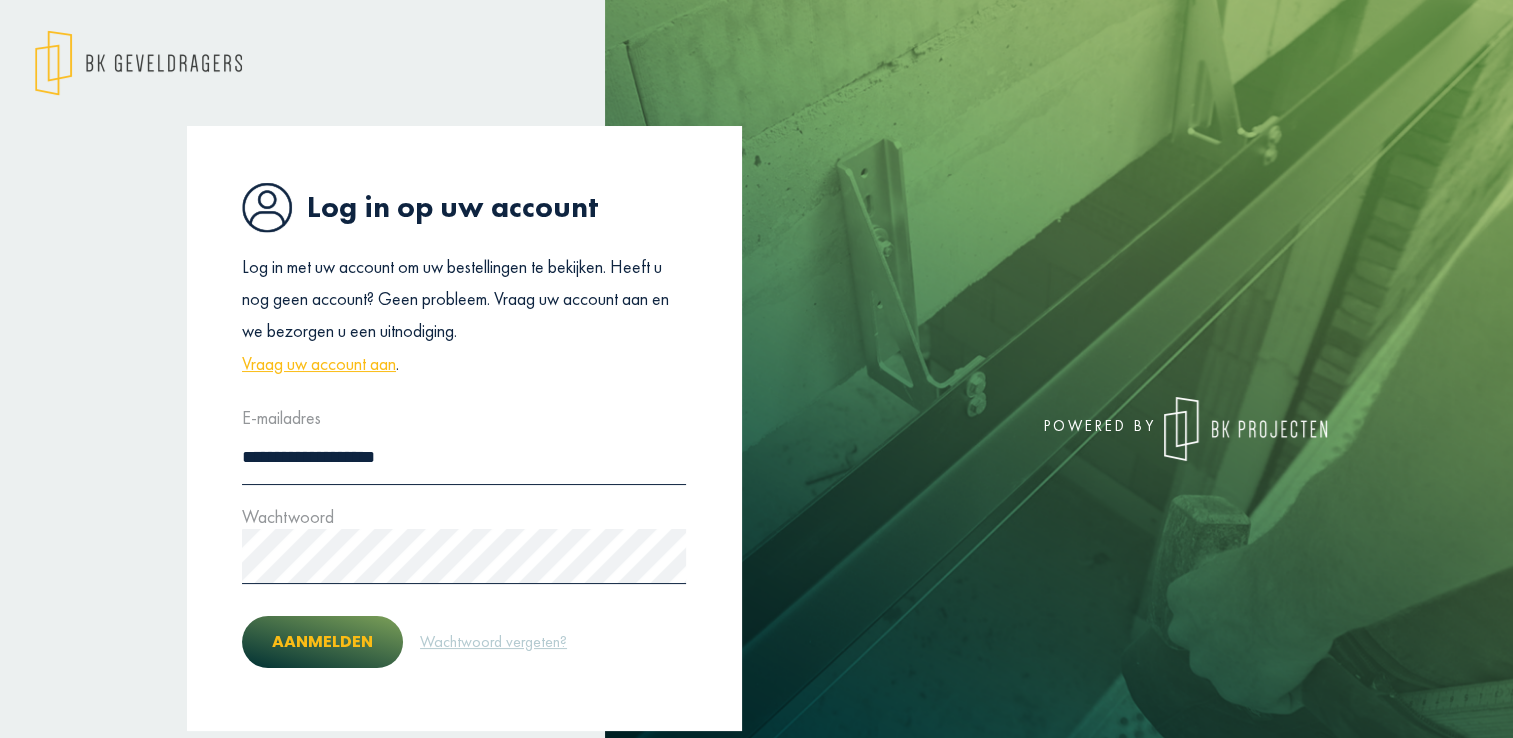 click on "Aanmelden" 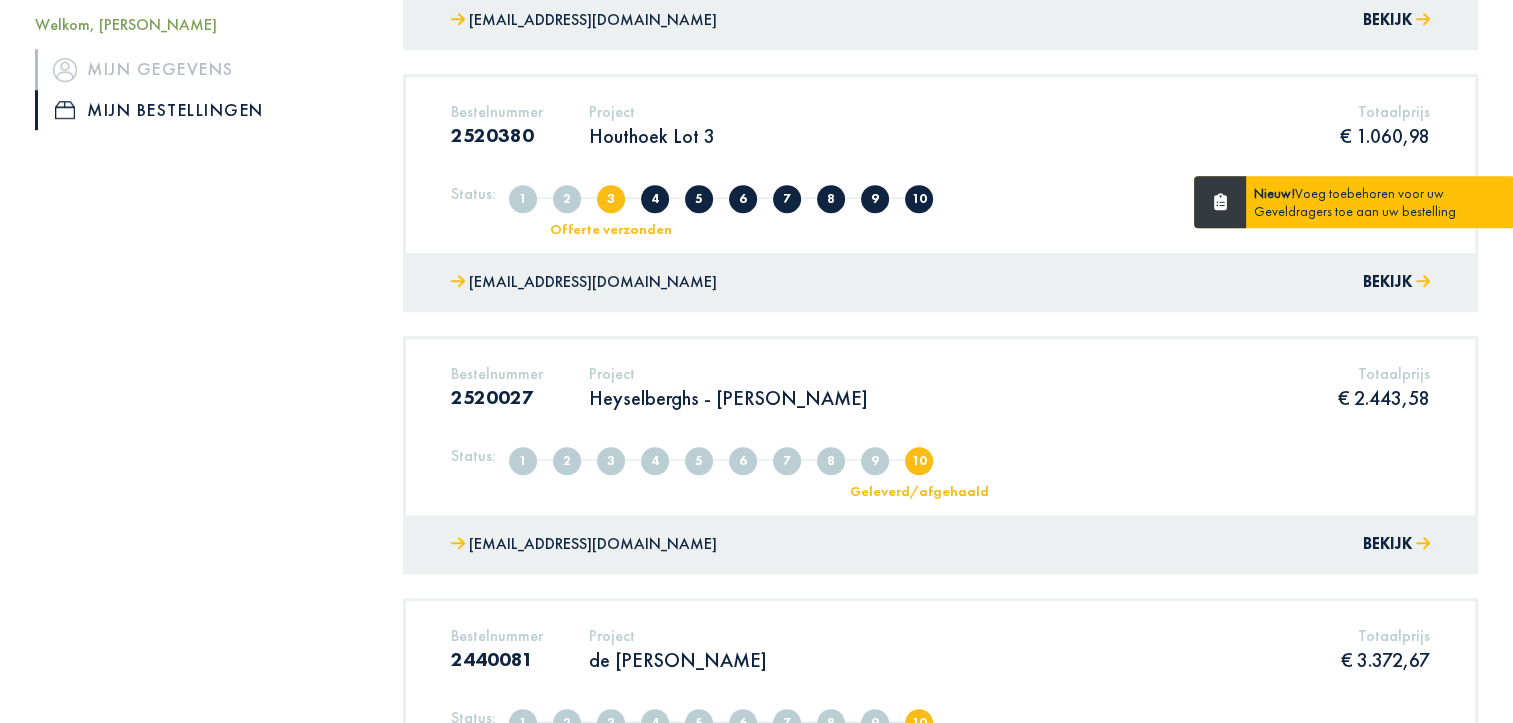 scroll, scrollTop: 1200, scrollLeft: 0, axis: vertical 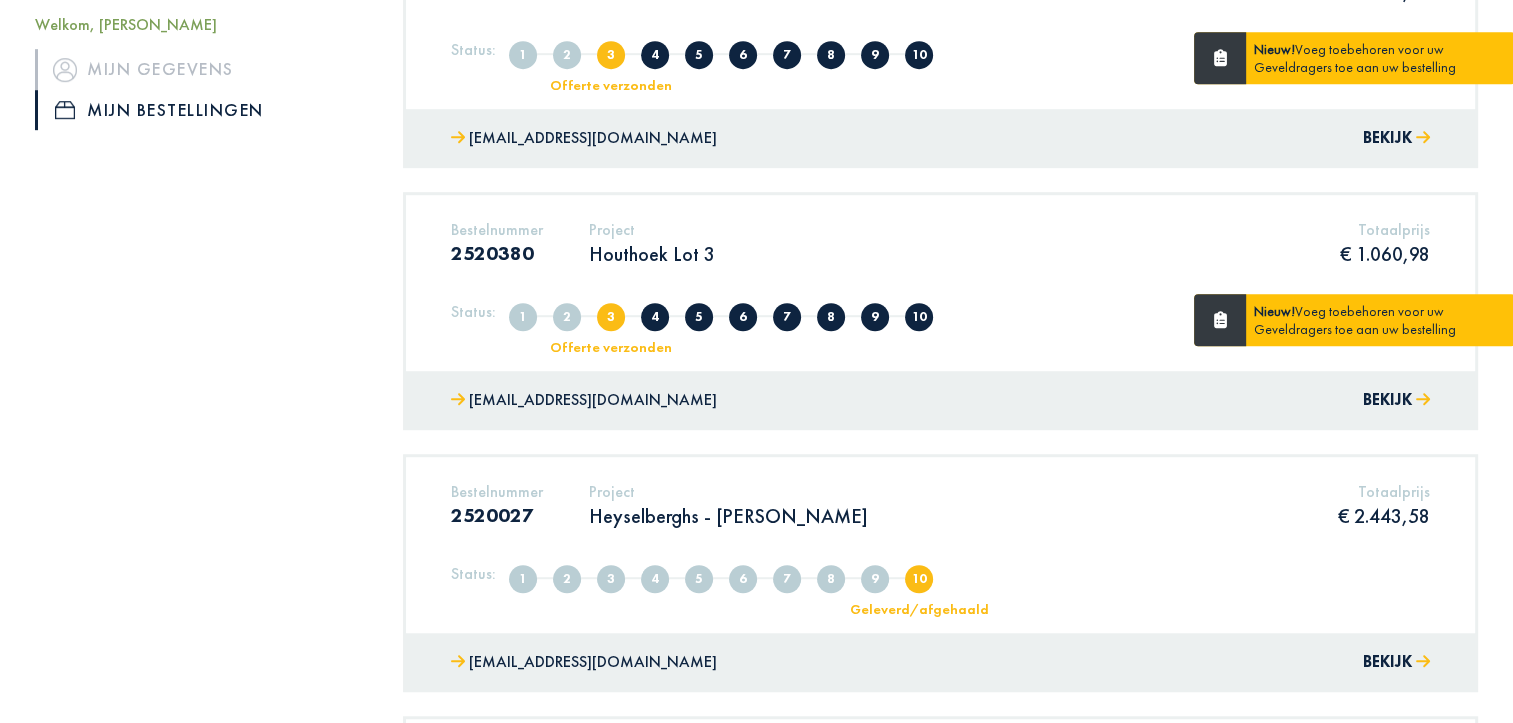 click on "Status: 1 Aangemaakt 2 Volledig 3 Offerte verzonden 4 Offerte in overleg 5 Offerte afgekeurd 6 Offerte goedgekeurd 7 In productie 8 In nabehandeling 9 Klaar voor levering/afhaling 10 Geleverd/afgehaald" 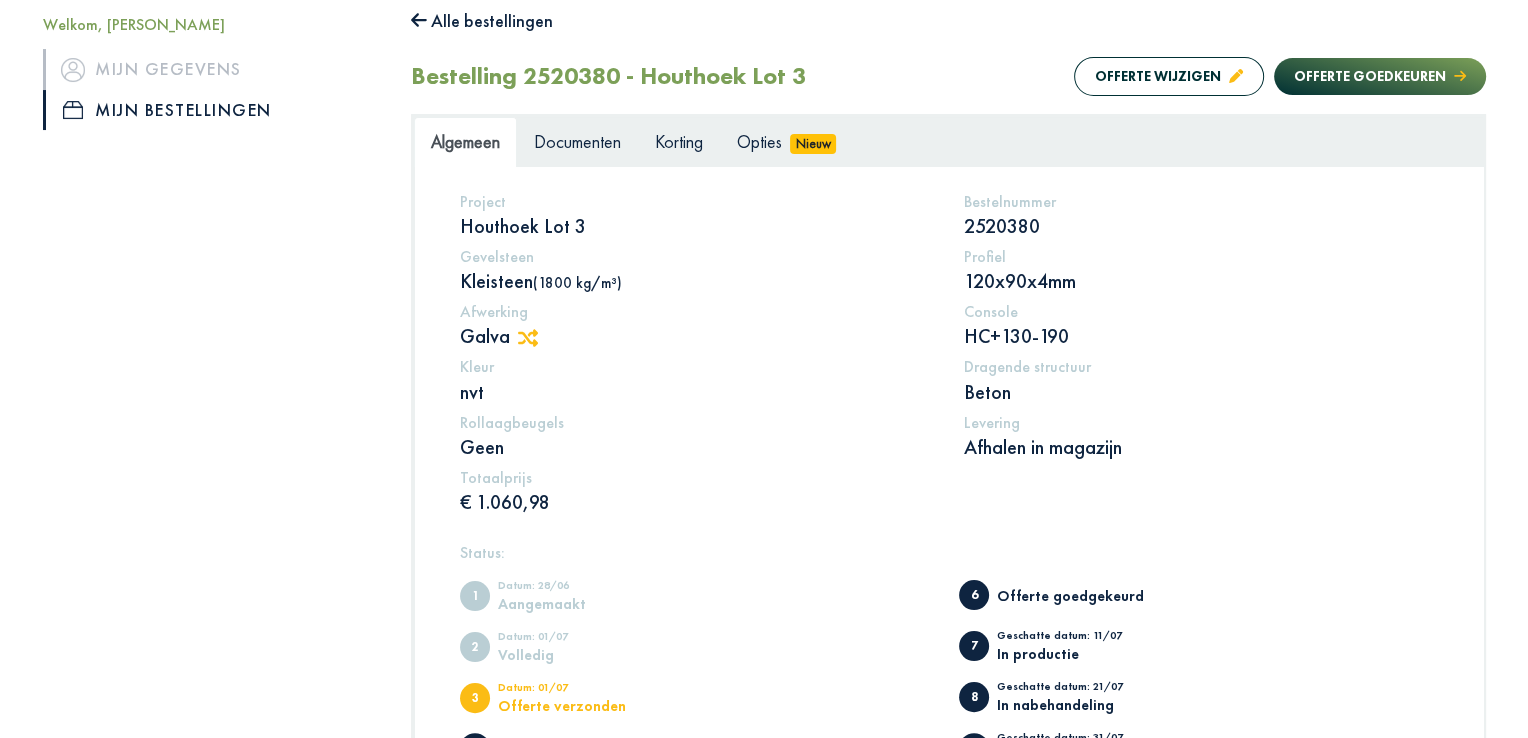 scroll, scrollTop: 171, scrollLeft: 0, axis: vertical 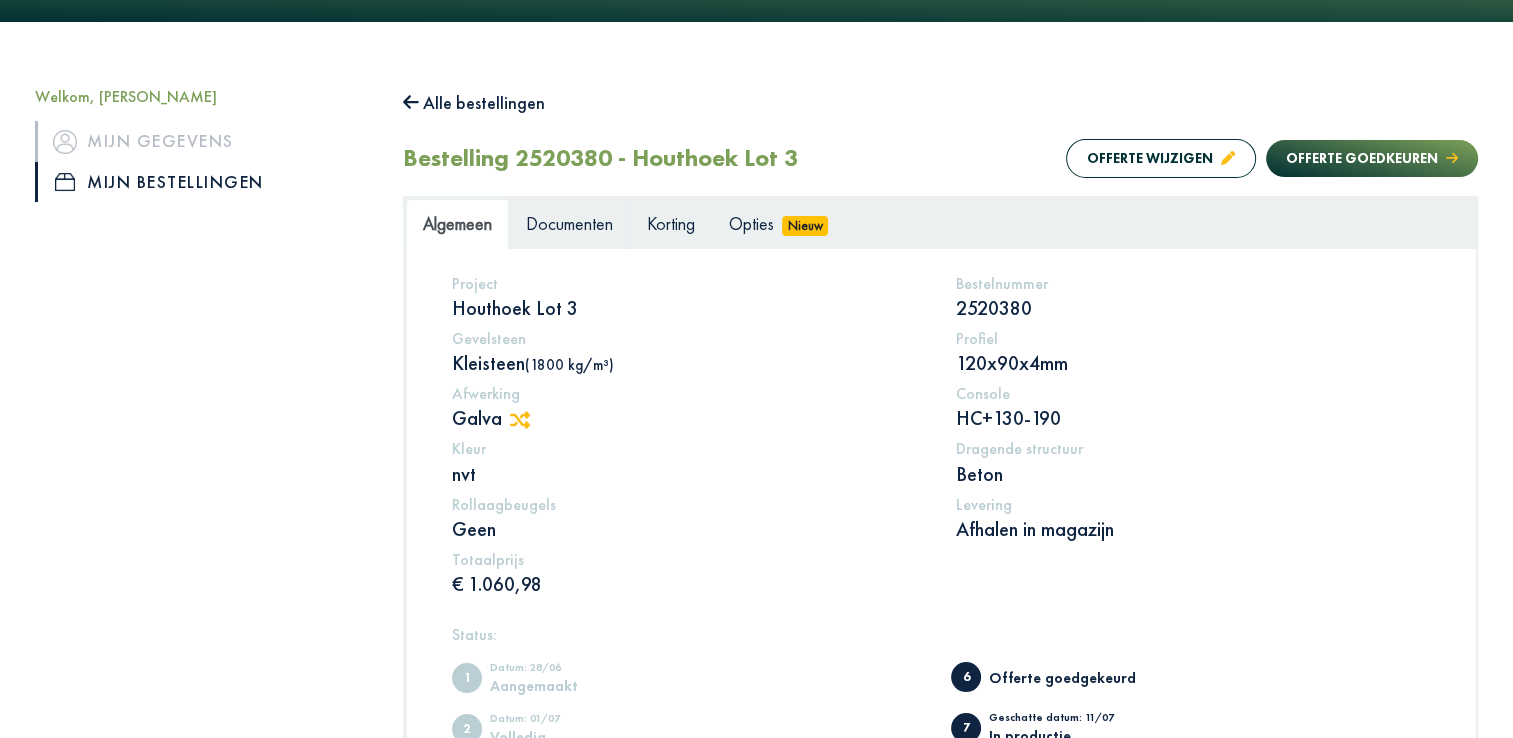 click on "Documenten" at bounding box center [569, 223] 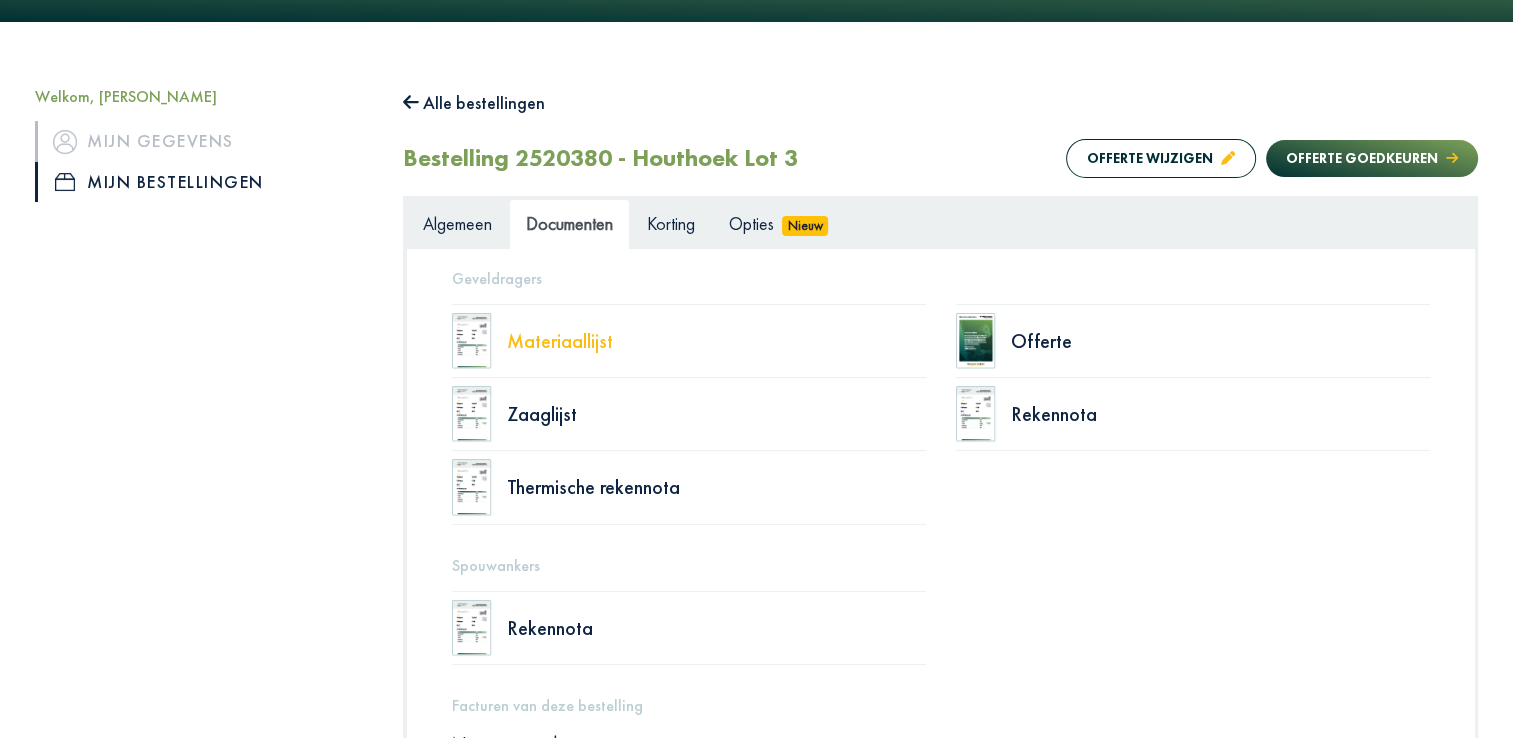 click on "Materiaallijst" at bounding box center [716, 341] 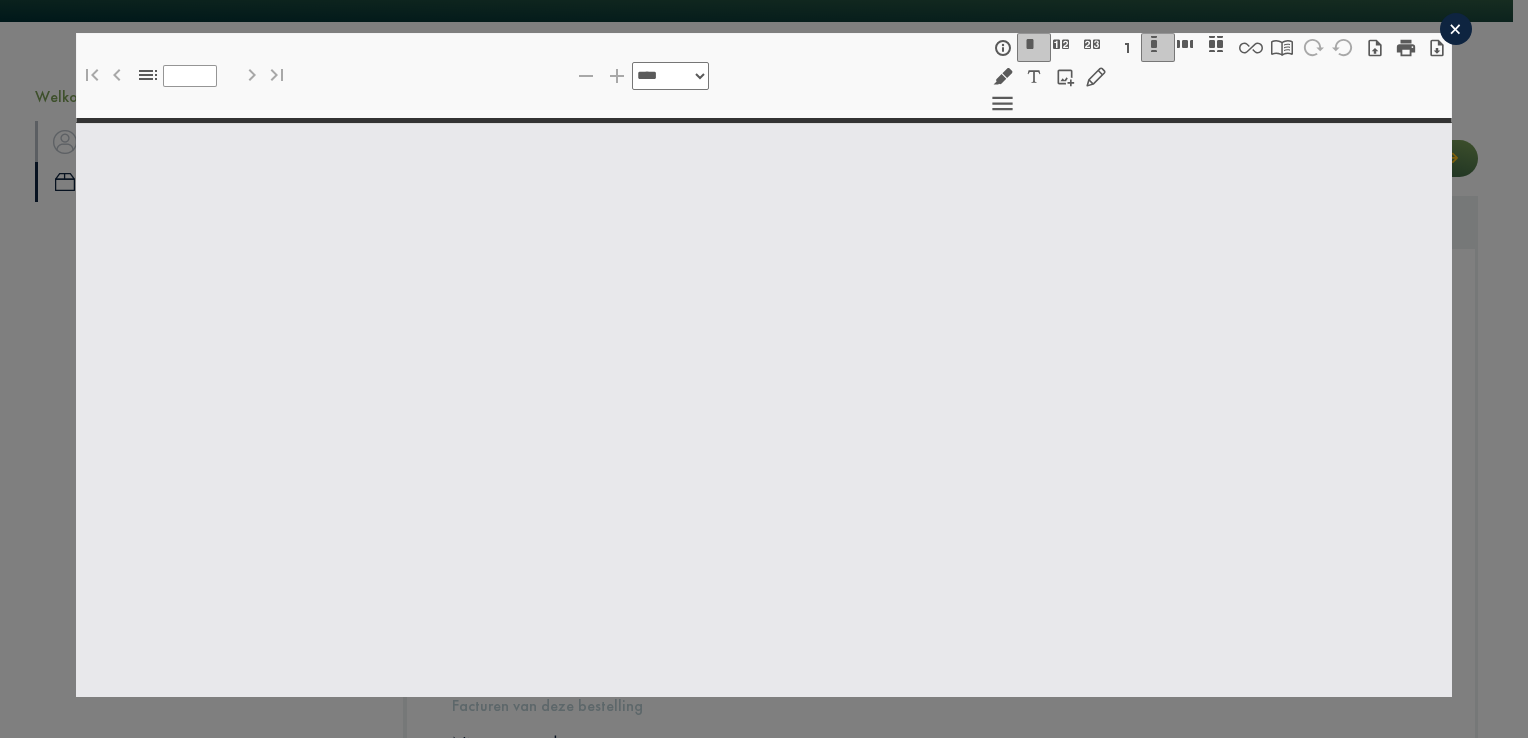 select on "******" 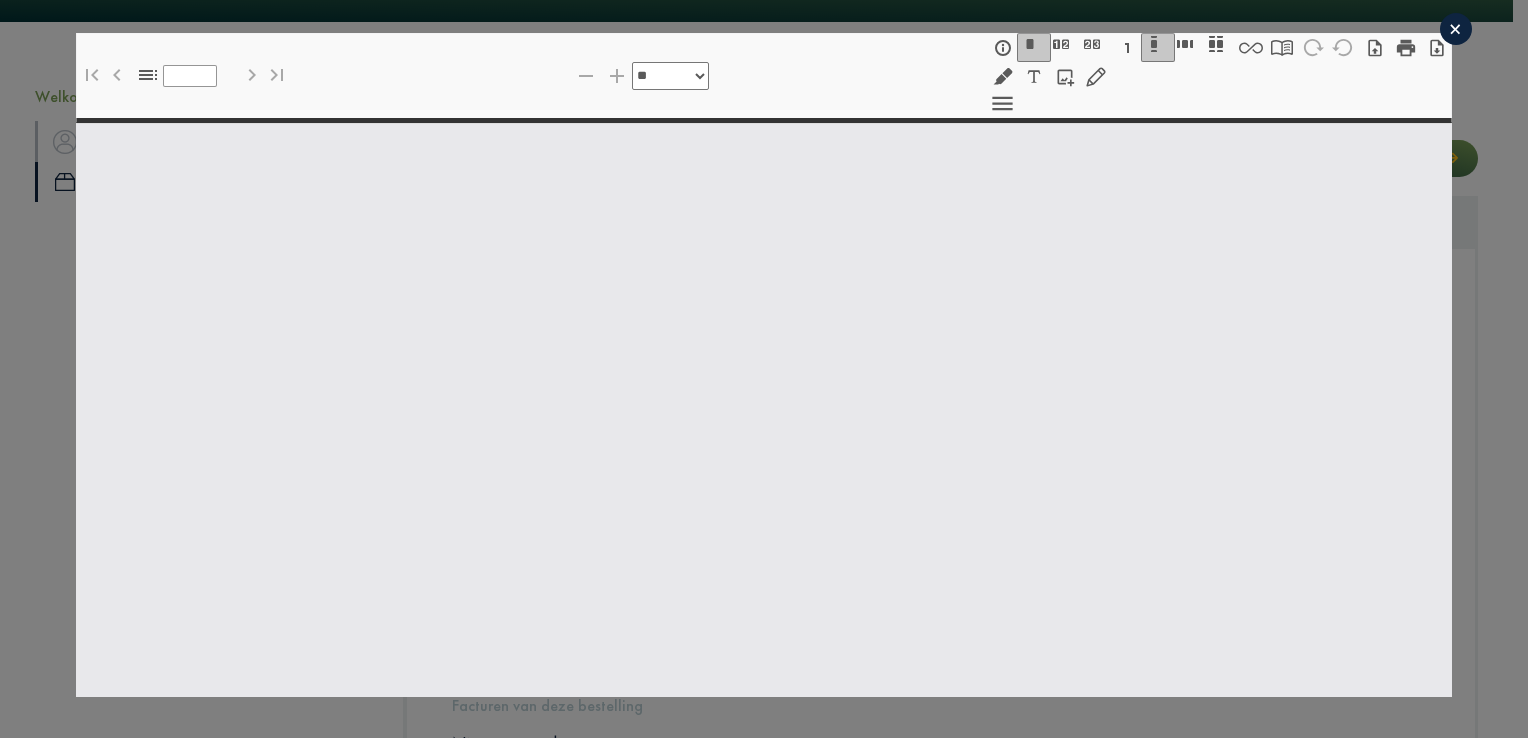 type on "*" 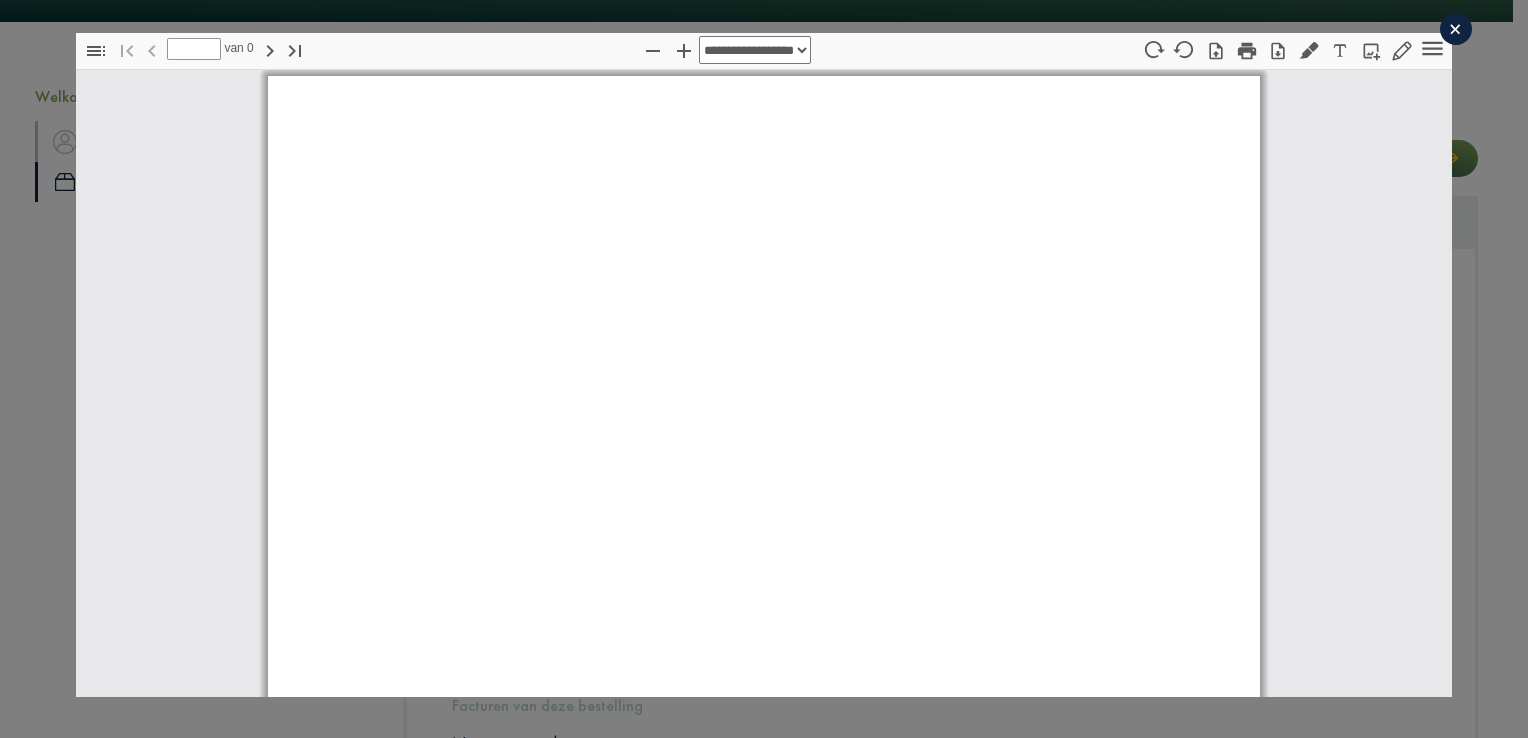 type on "*" 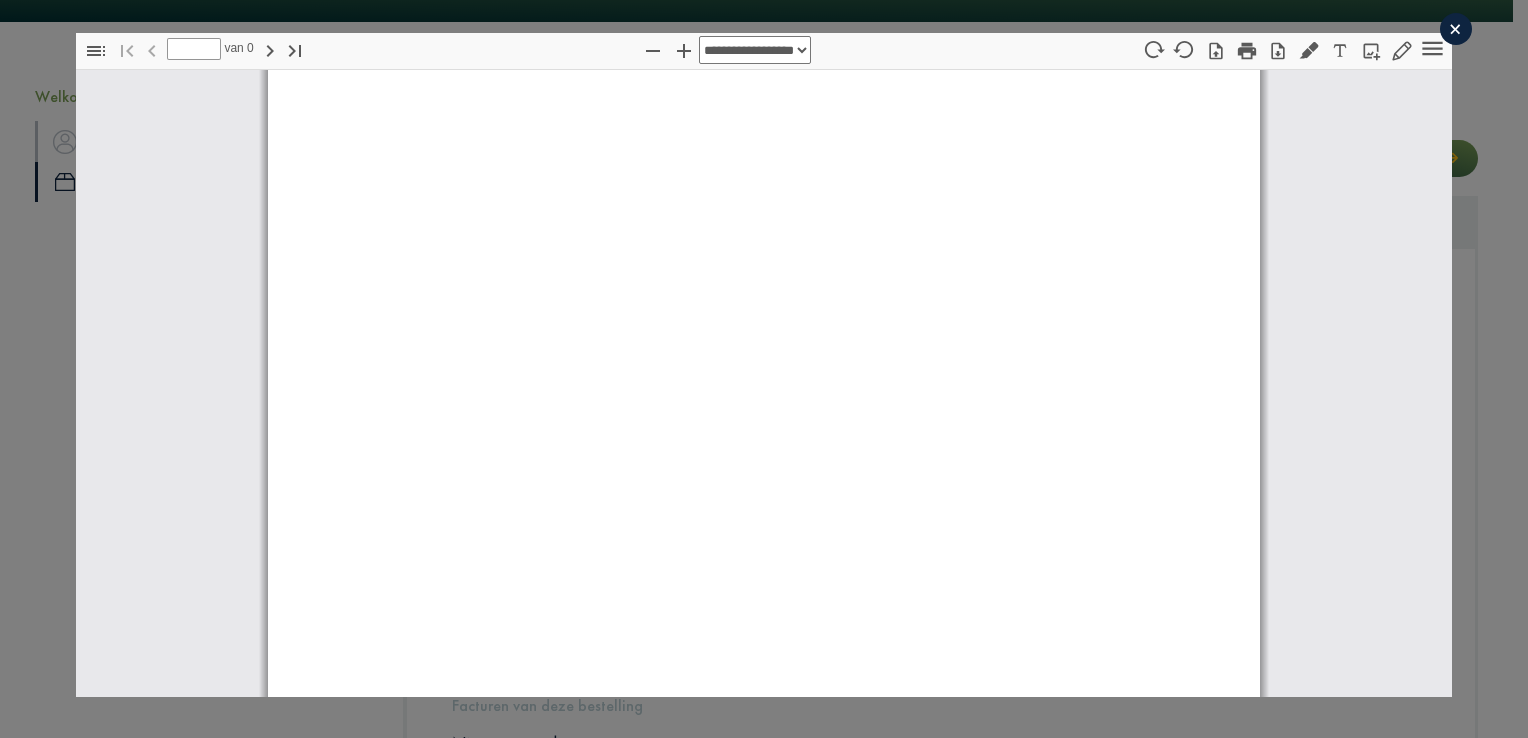 select on "****" 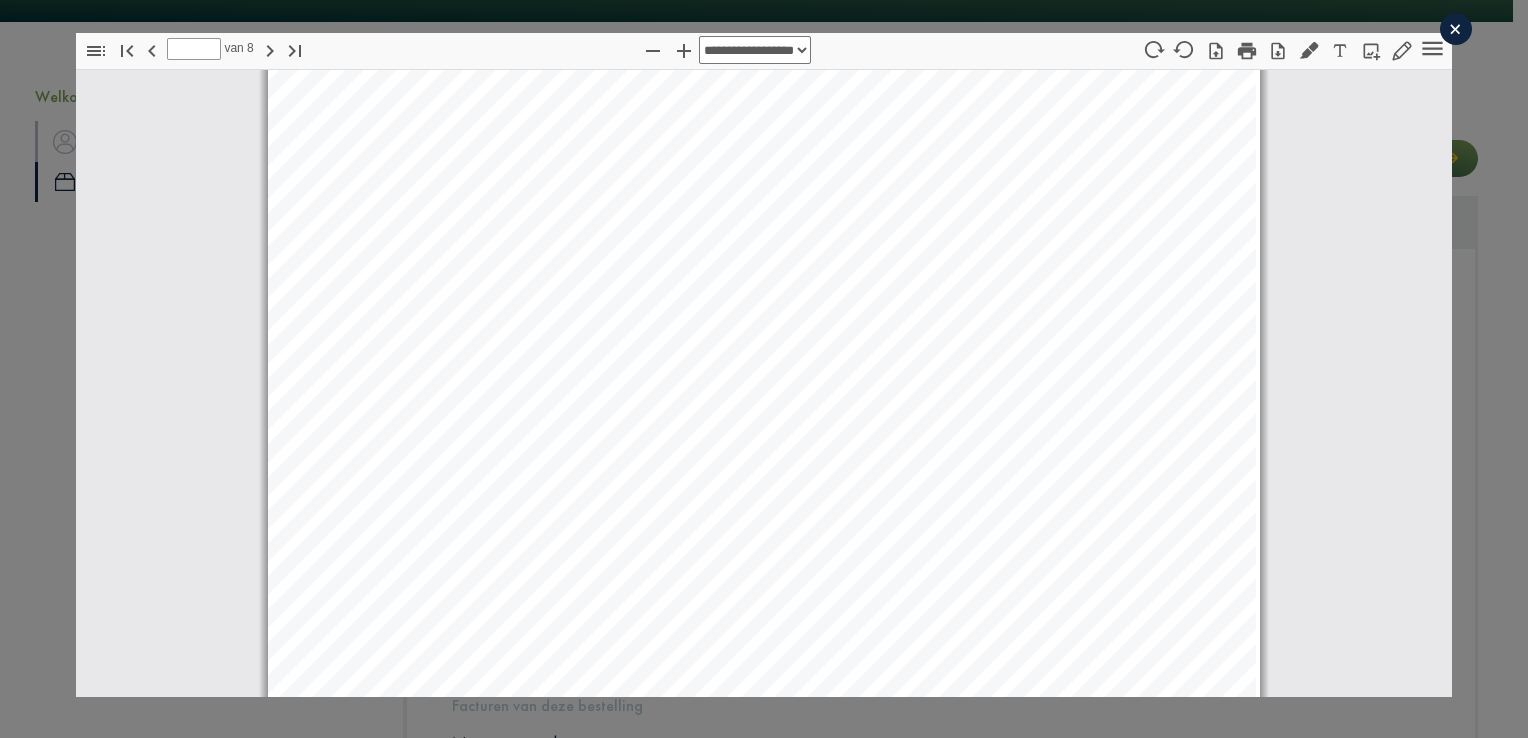 scroll, scrollTop: 7310, scrollLeft: 0, axis: vertical 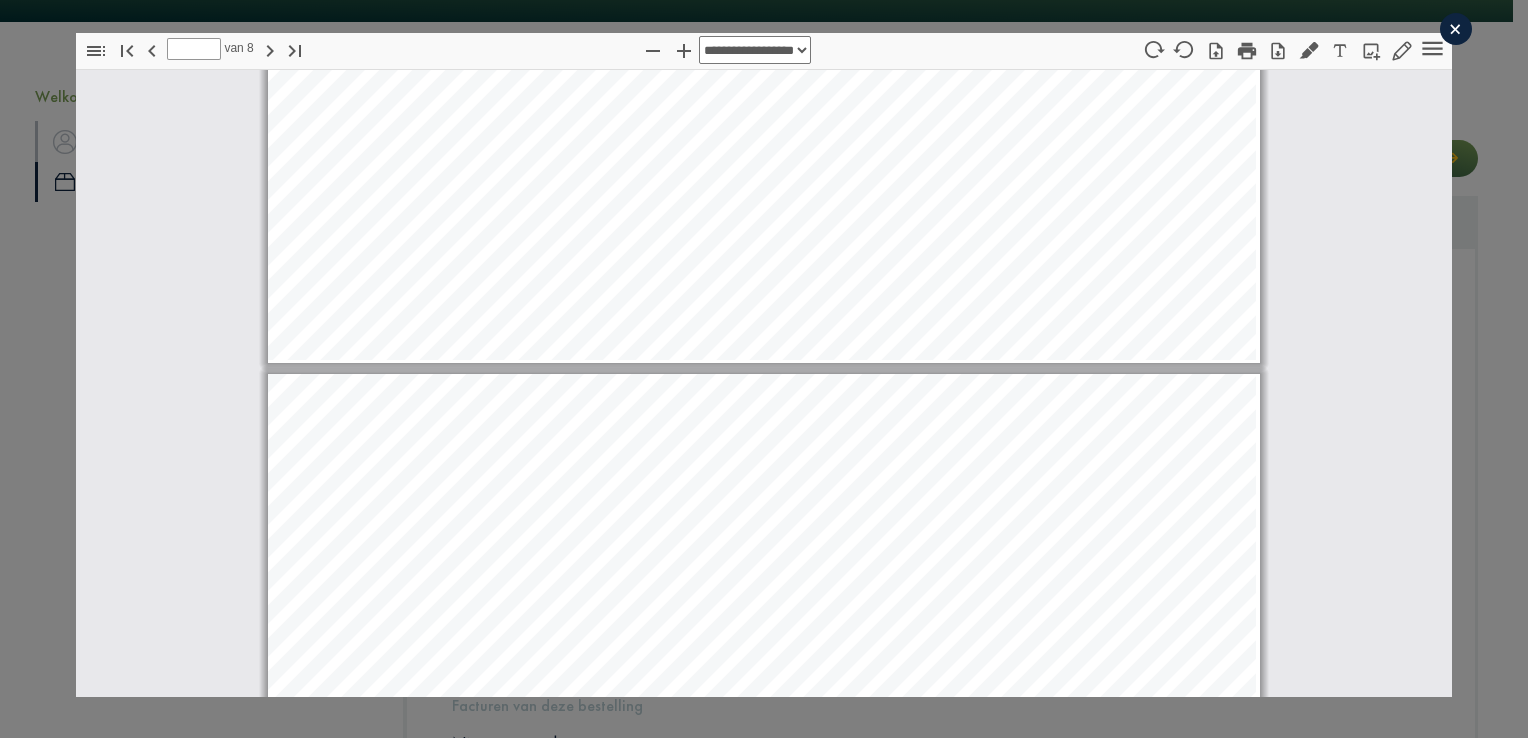 type on "*" 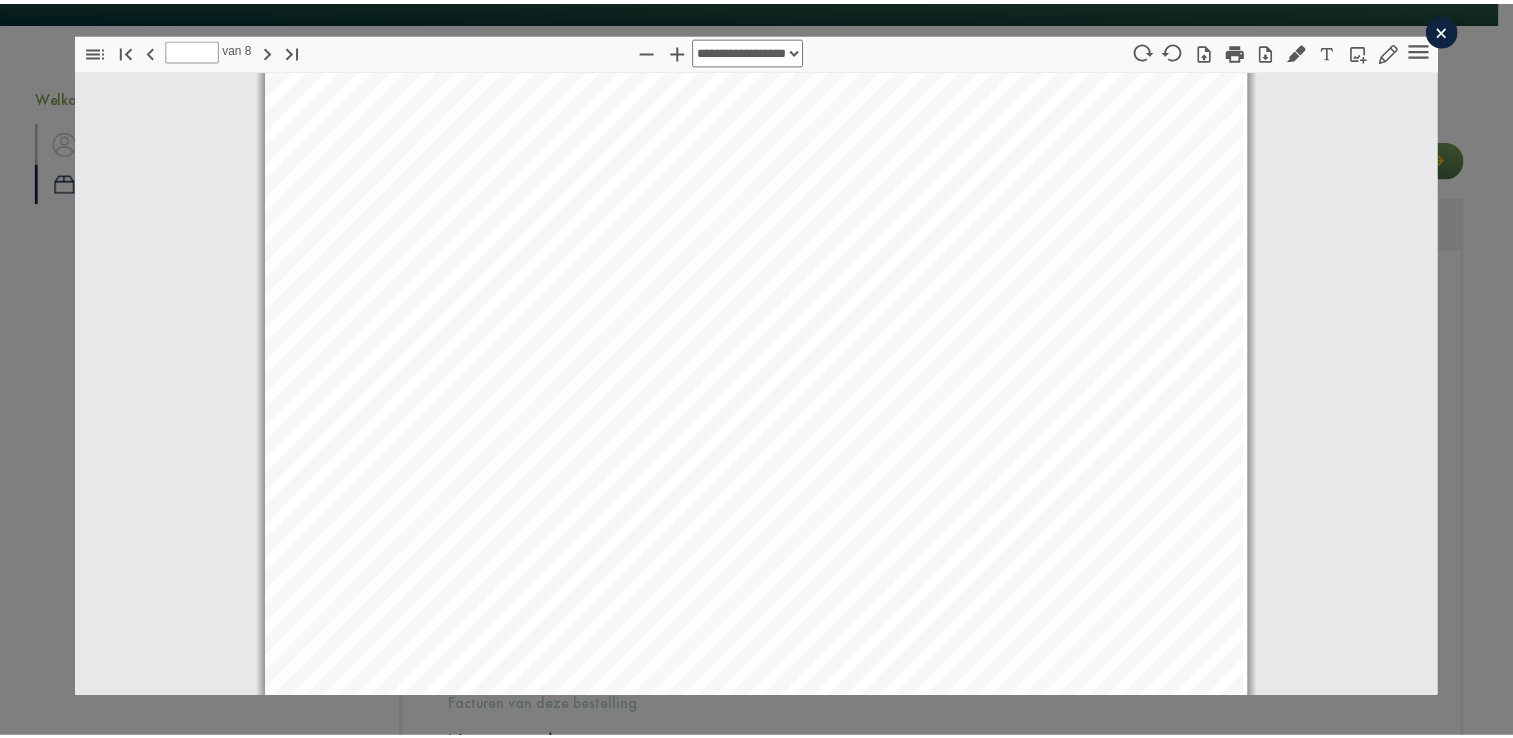 scroll, scrollTop: 3110, scrollLeft: 0, axis: vertical 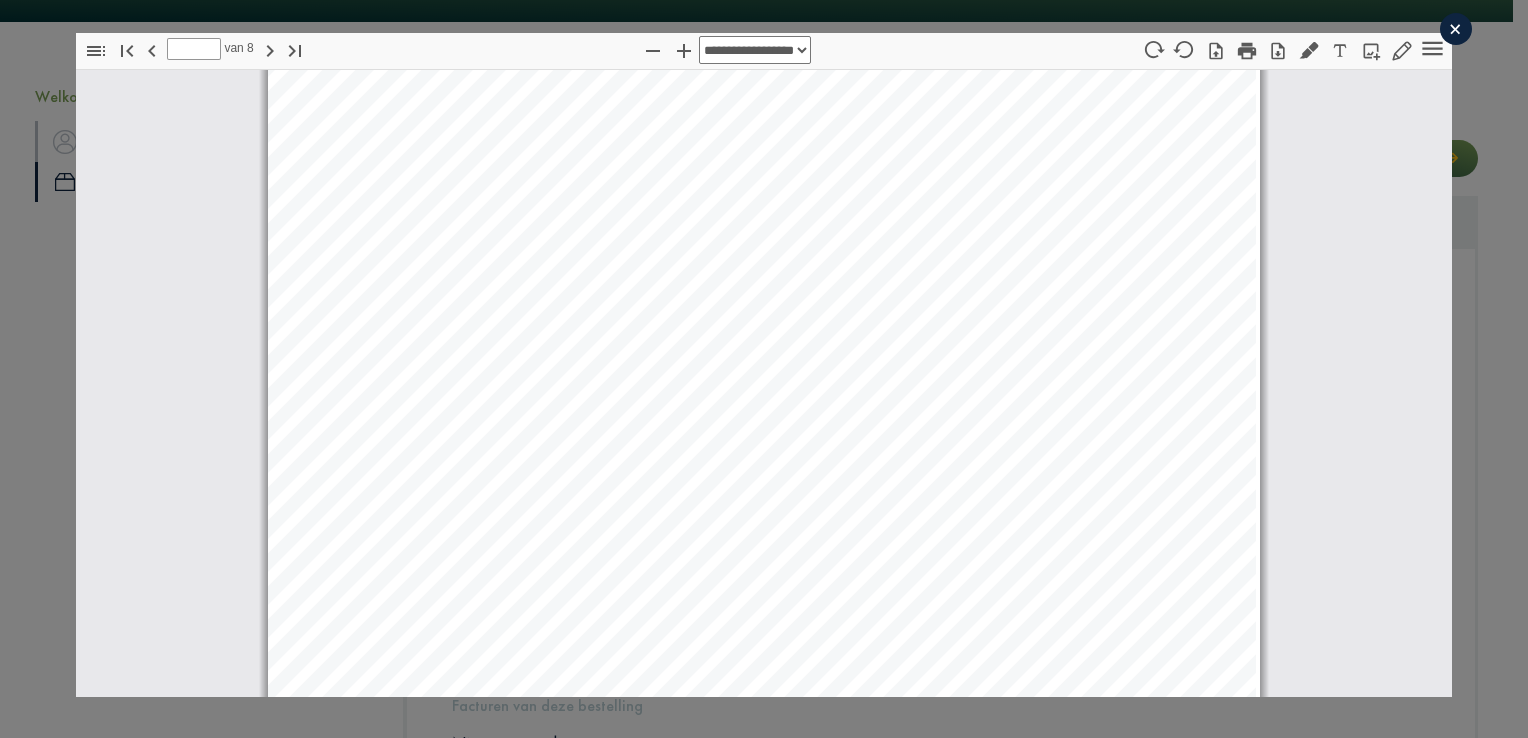 click on "×" 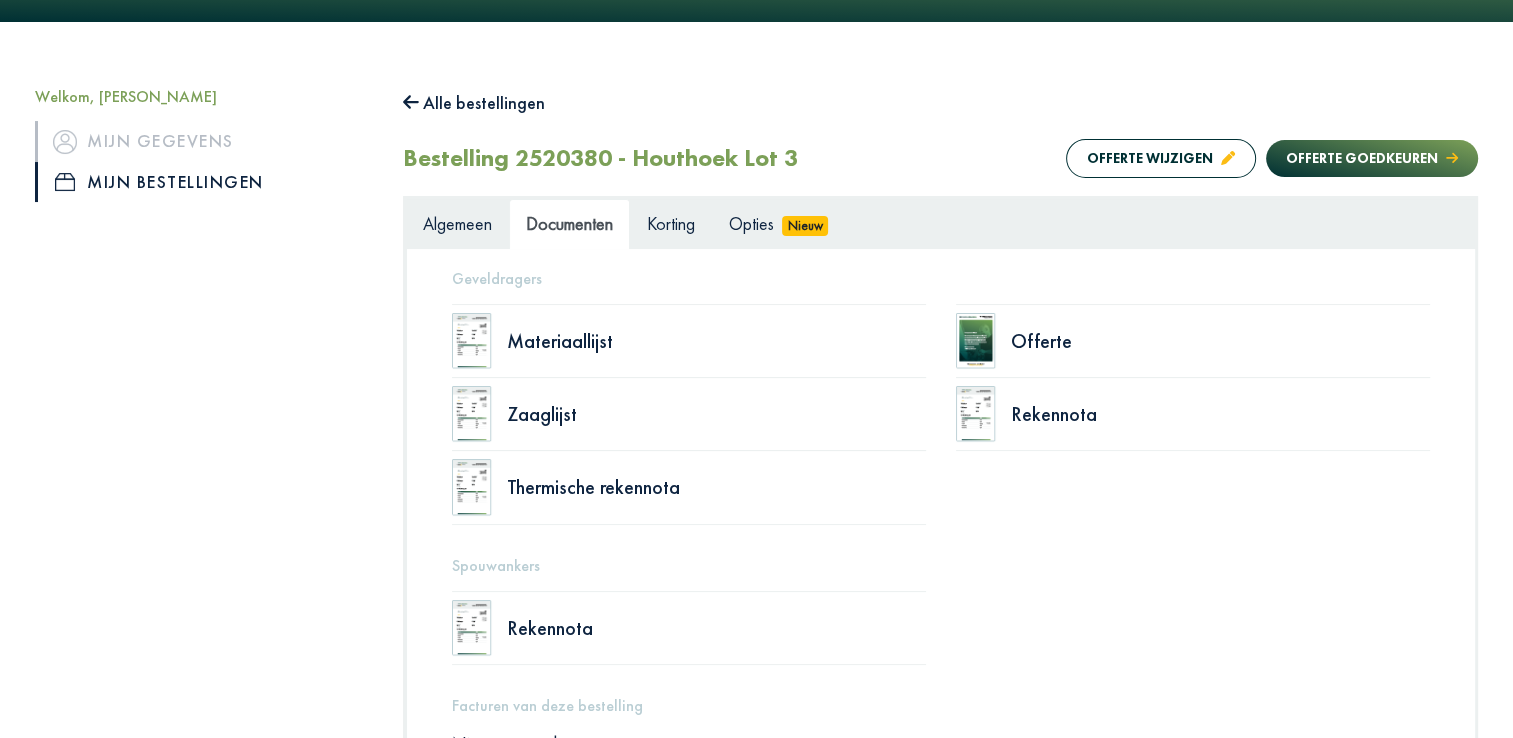 click on "Alle bestellingen" 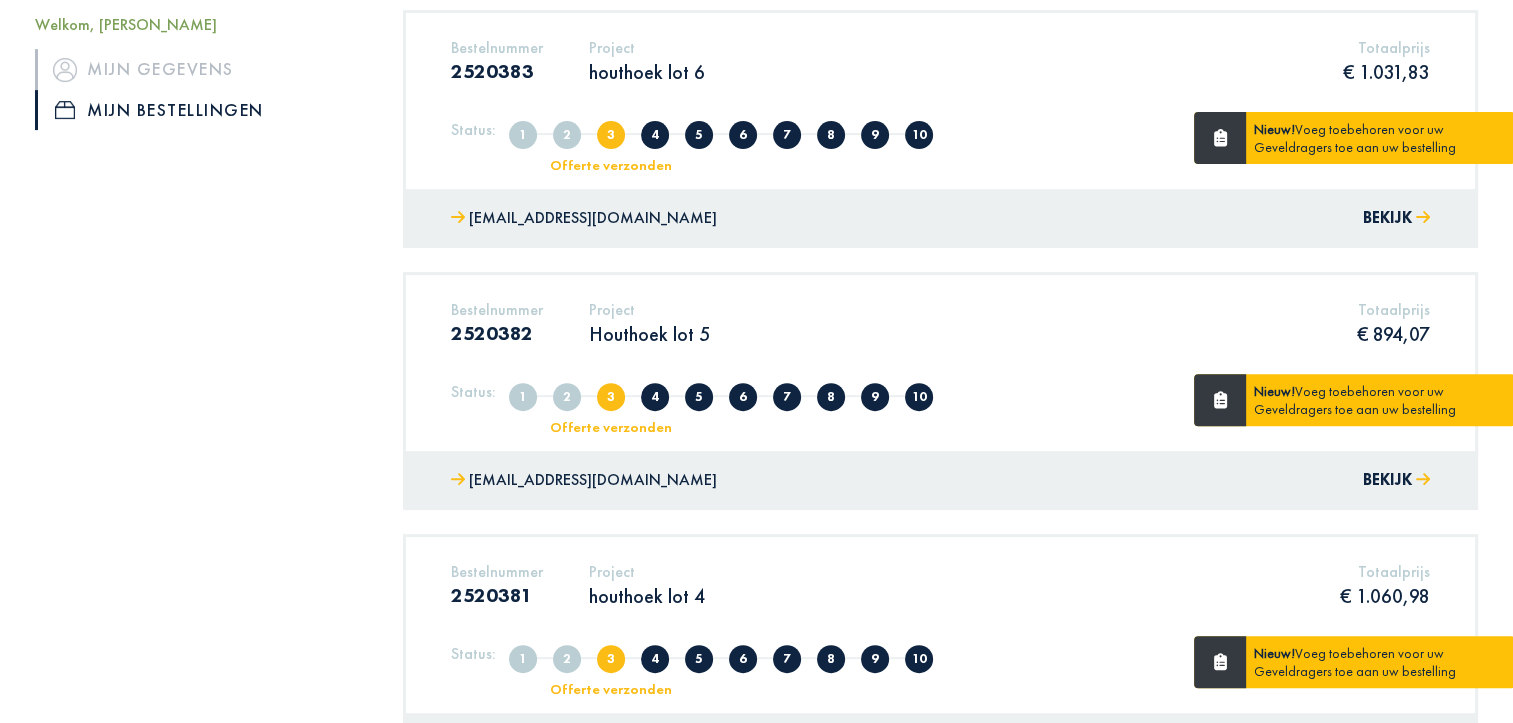 scroll, scrollTop: 600, scrollLeft: 0, axis: vertical 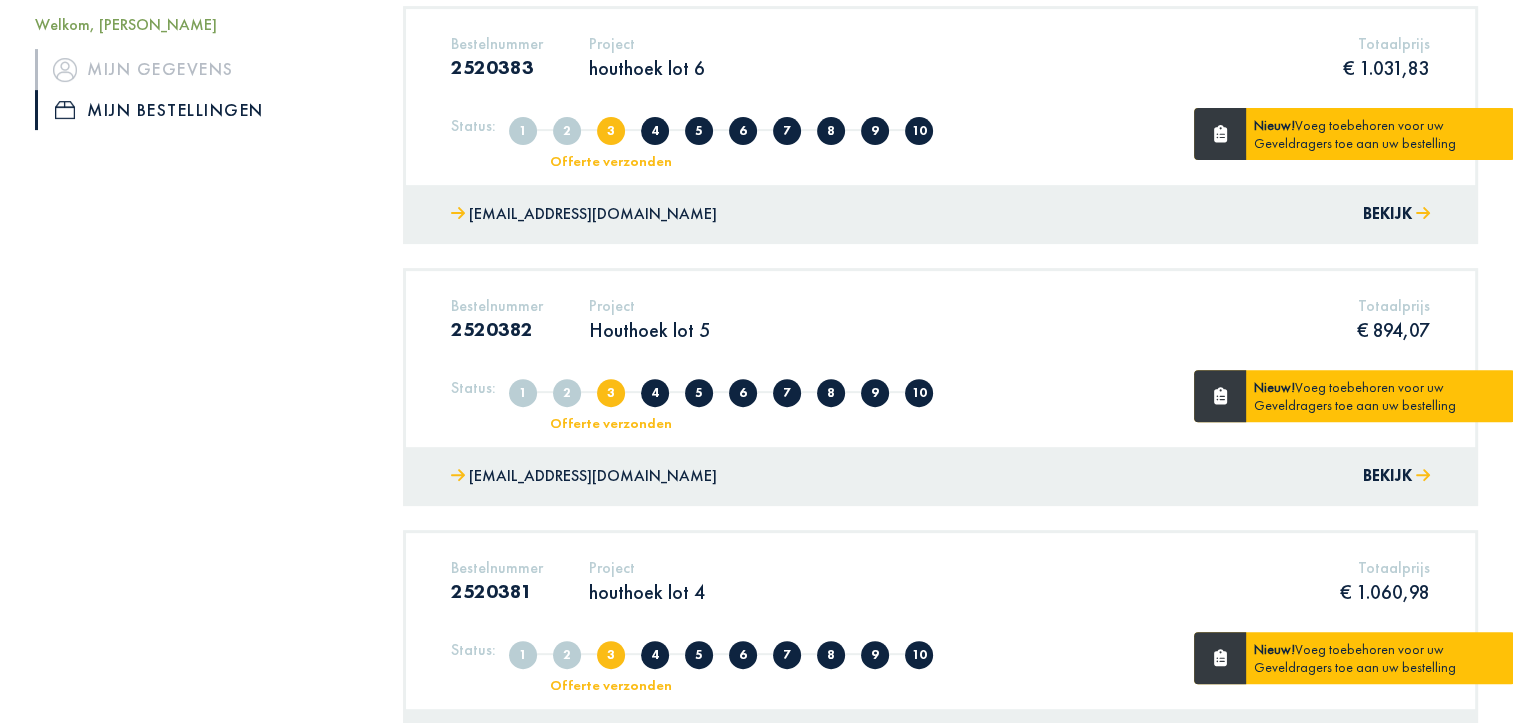 click on "houthoek lot 4" 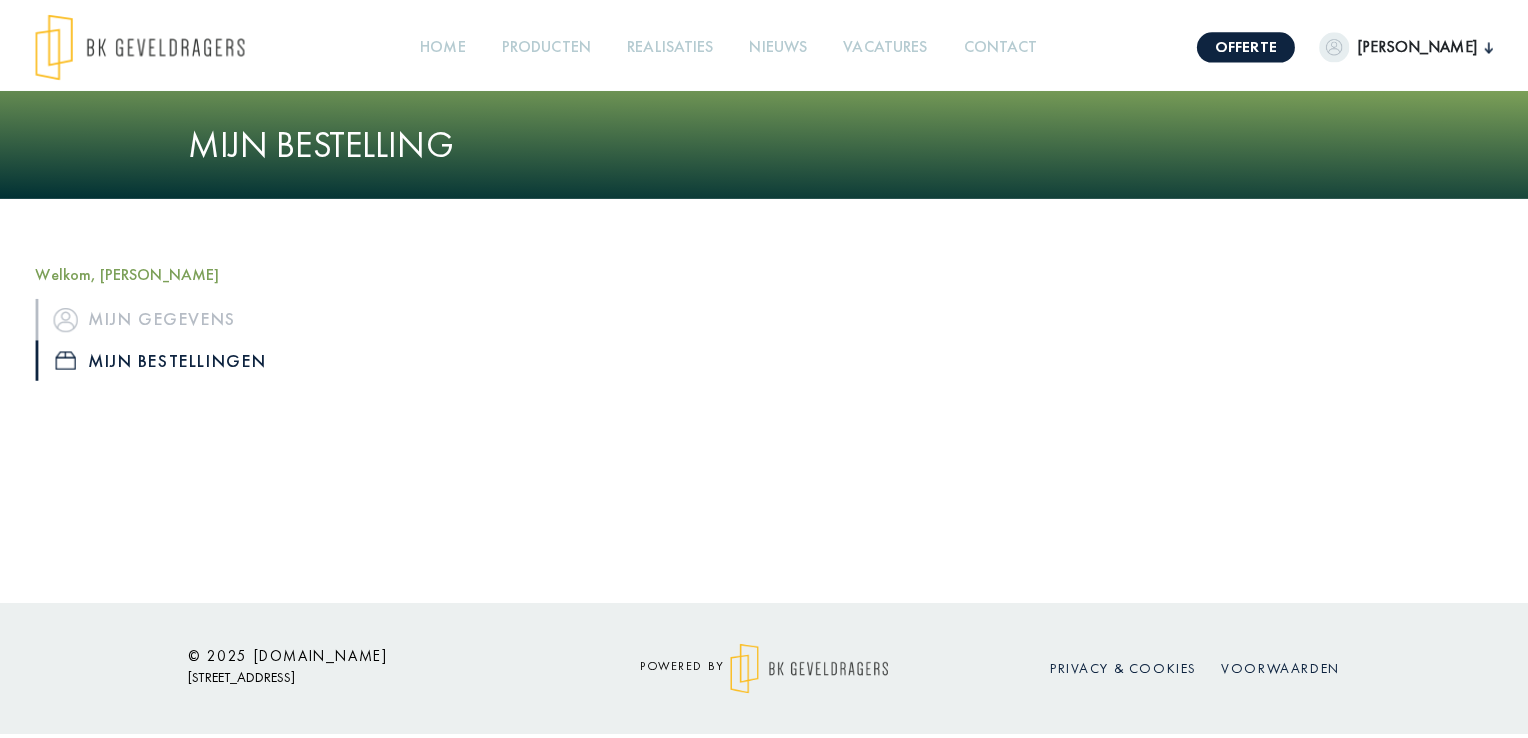 scroll, scrollTop: 0, scrollLeft: 0, axis: both 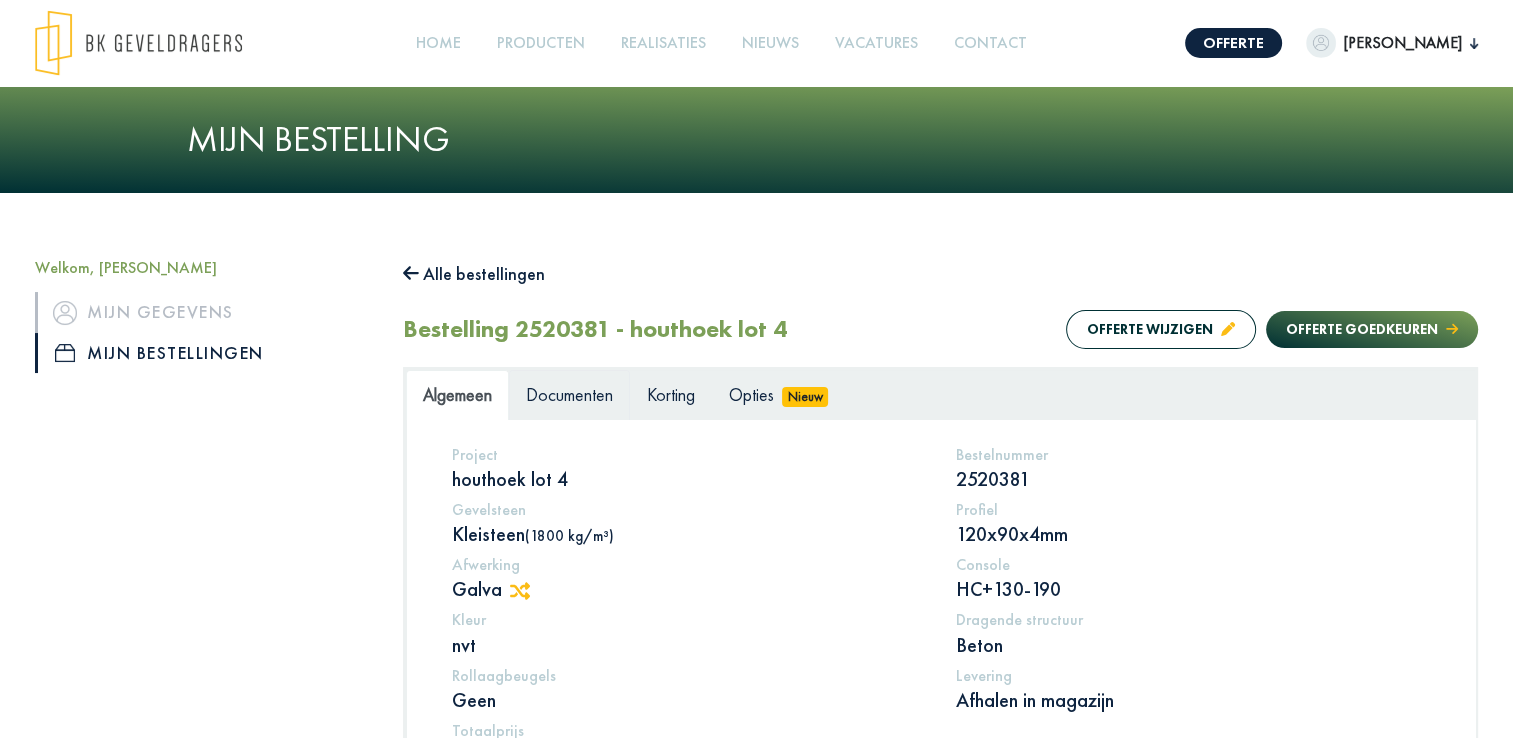 click on "Documenten" at bounding box center [569, 394] 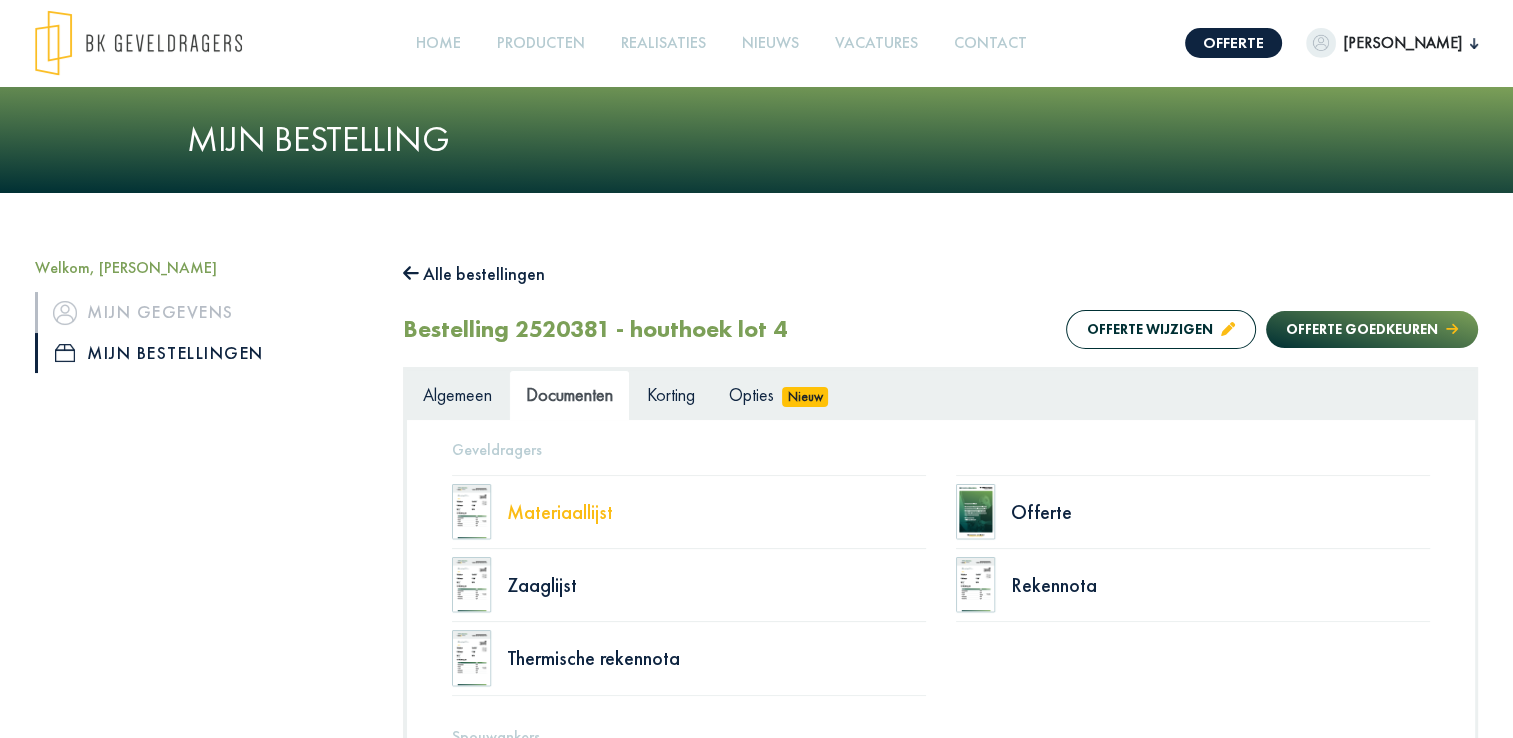click on "Materiaallijst" at bounding box center (716, 512) 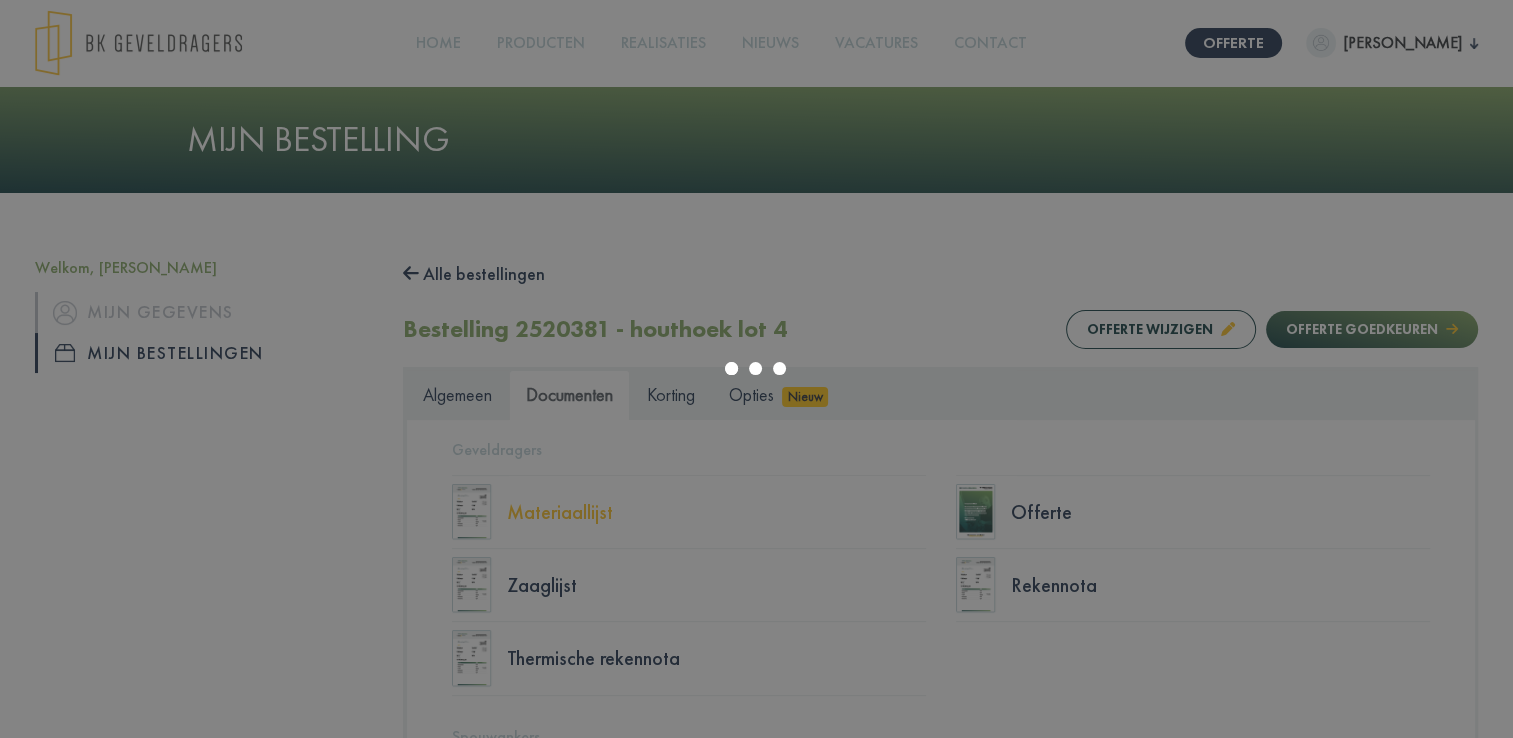 select on "******" 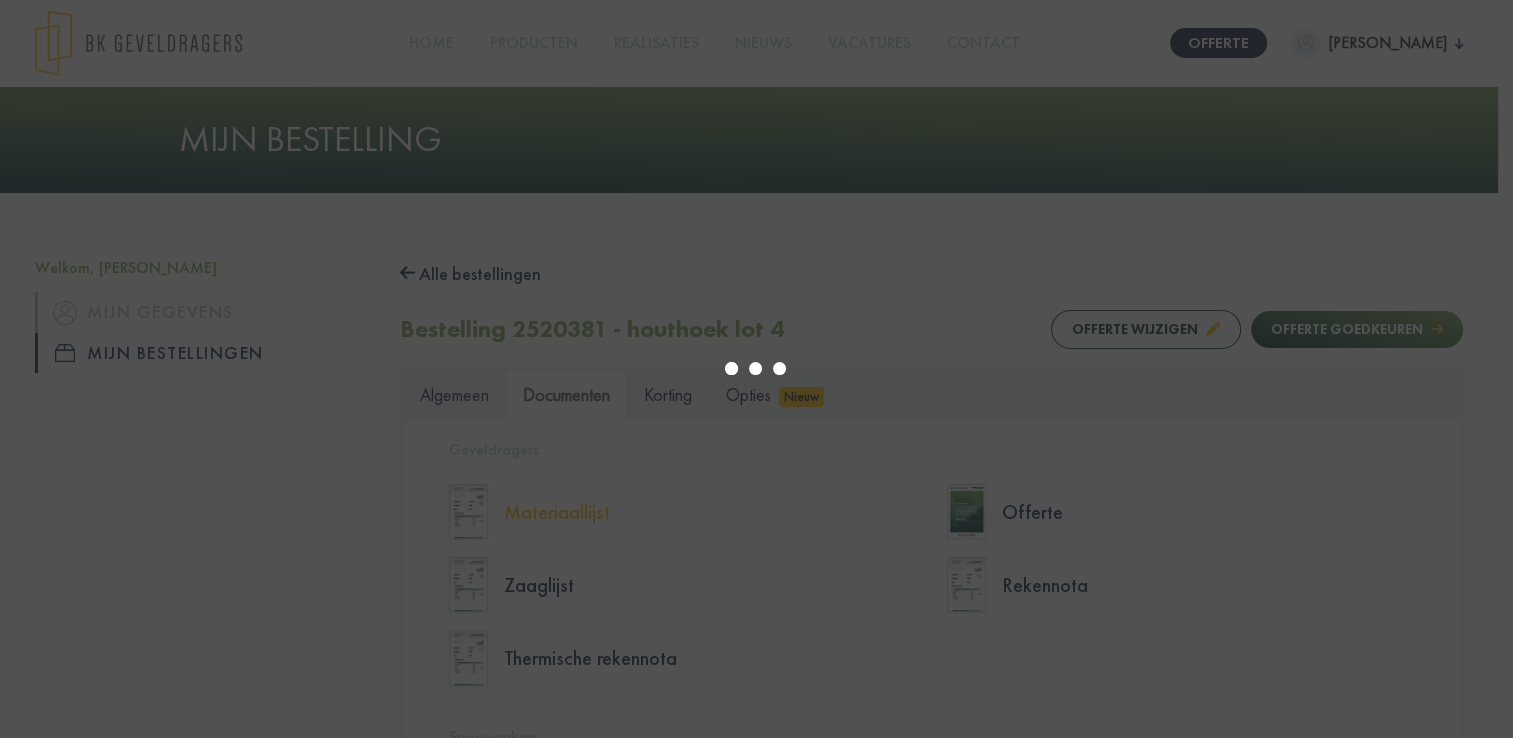 type on "*" 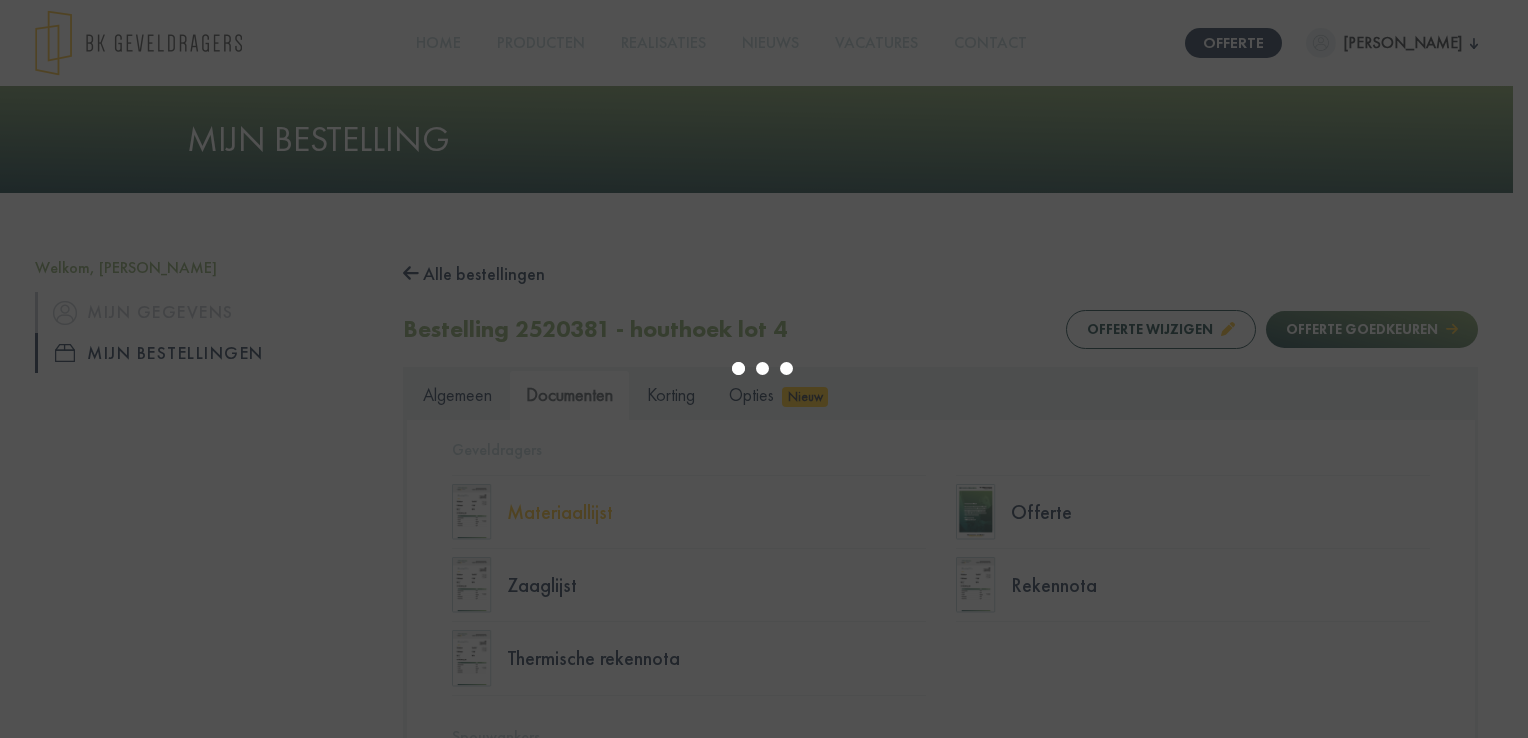 type on "*" 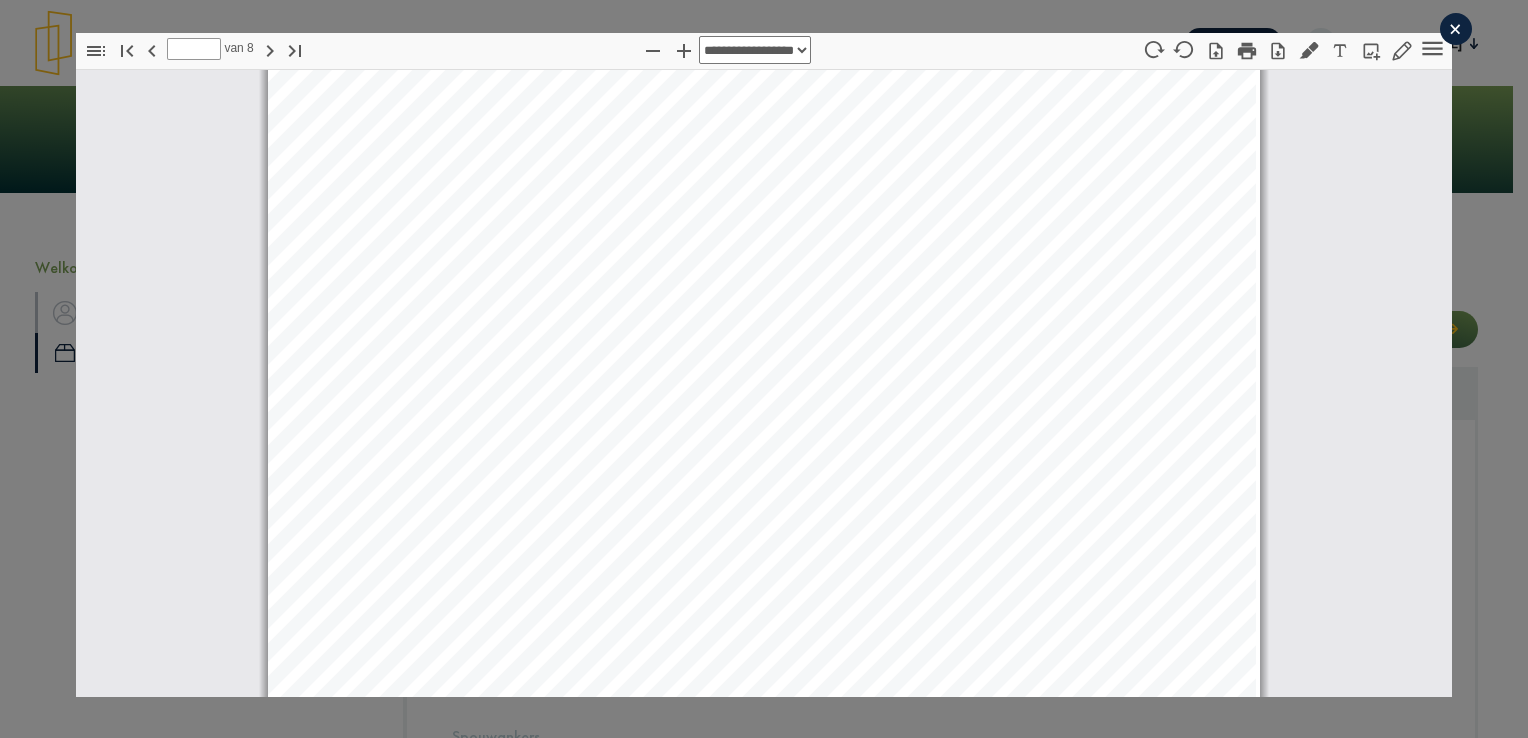 scroll, scrollTop: 3110, scrollLeft: 0, axis: vertical 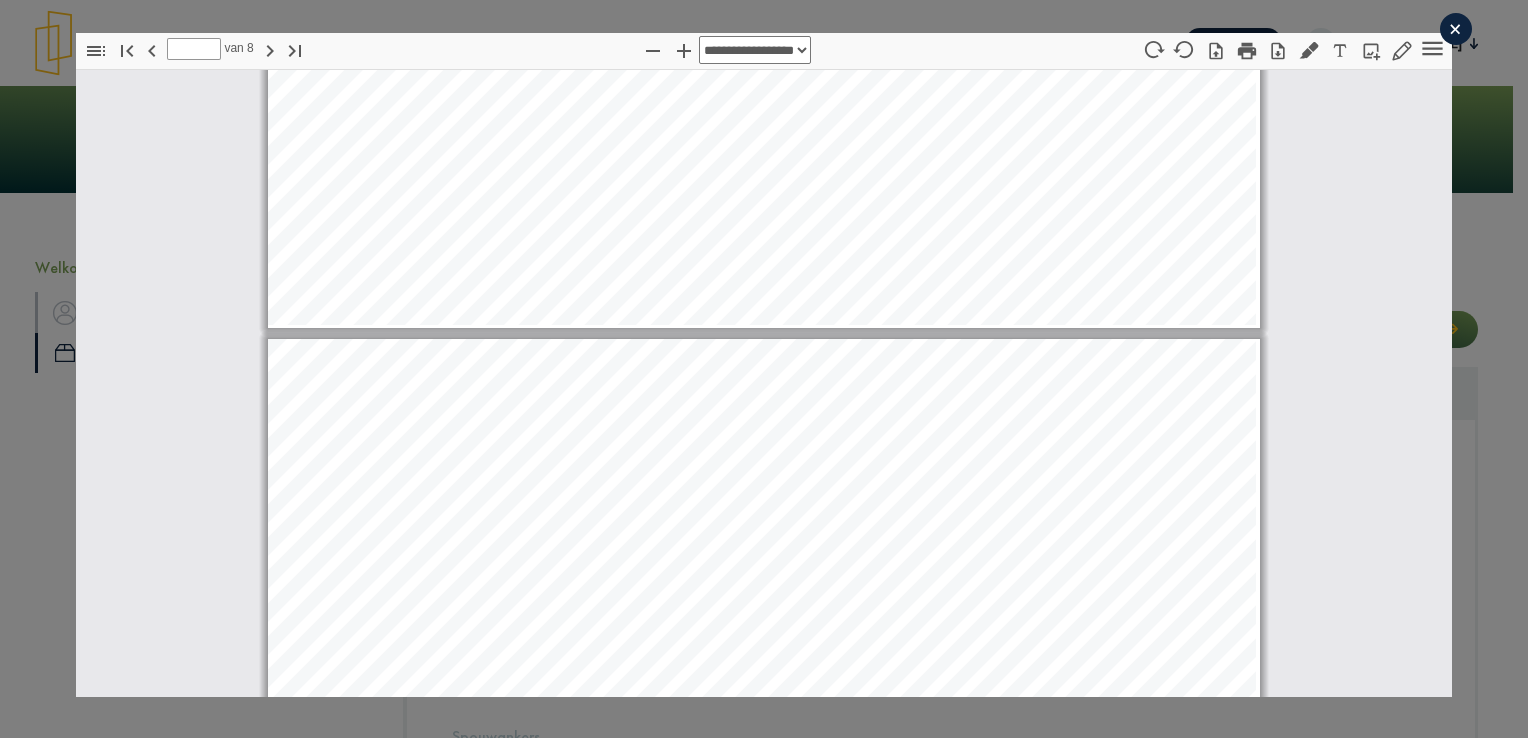 type on "*" 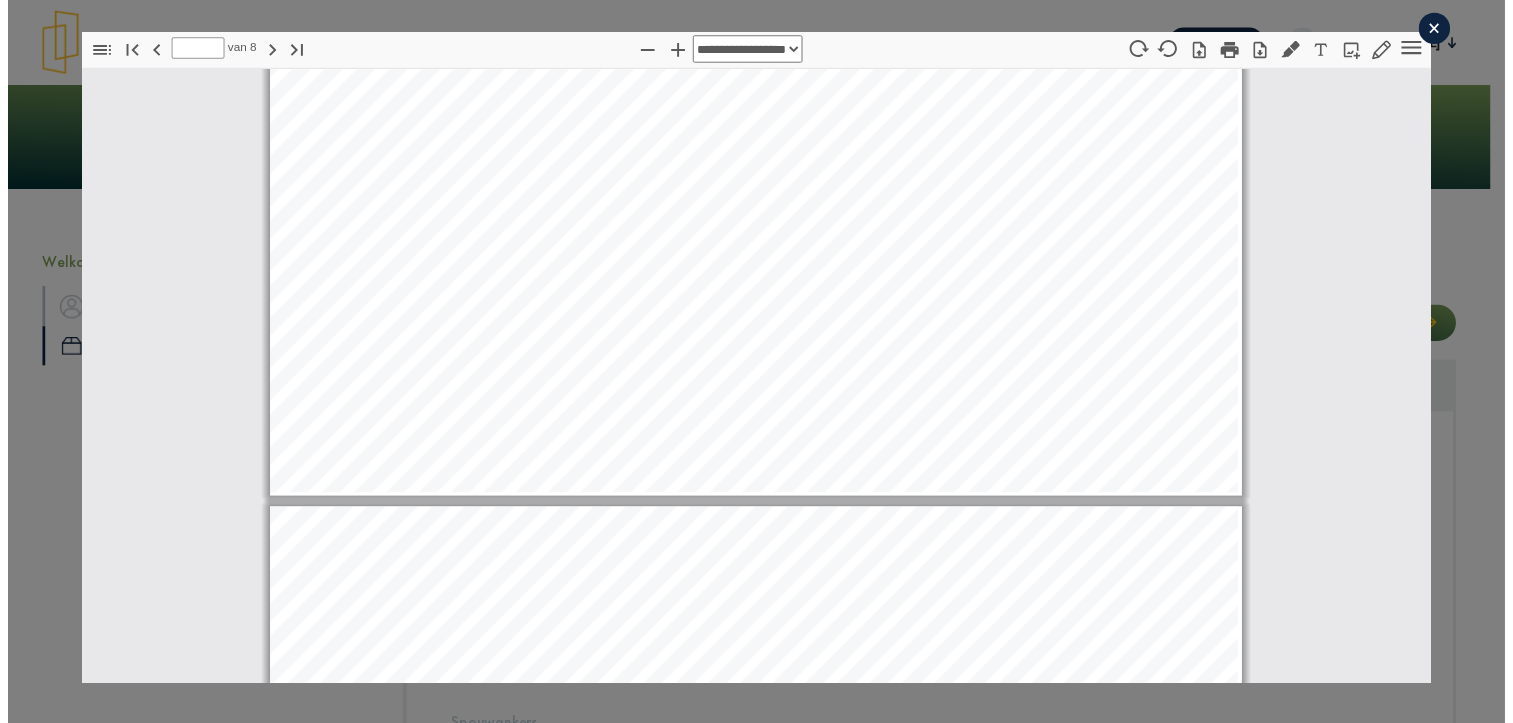 scroll, scrollTop: 2310, scrollLeft: 0, axis: vertical 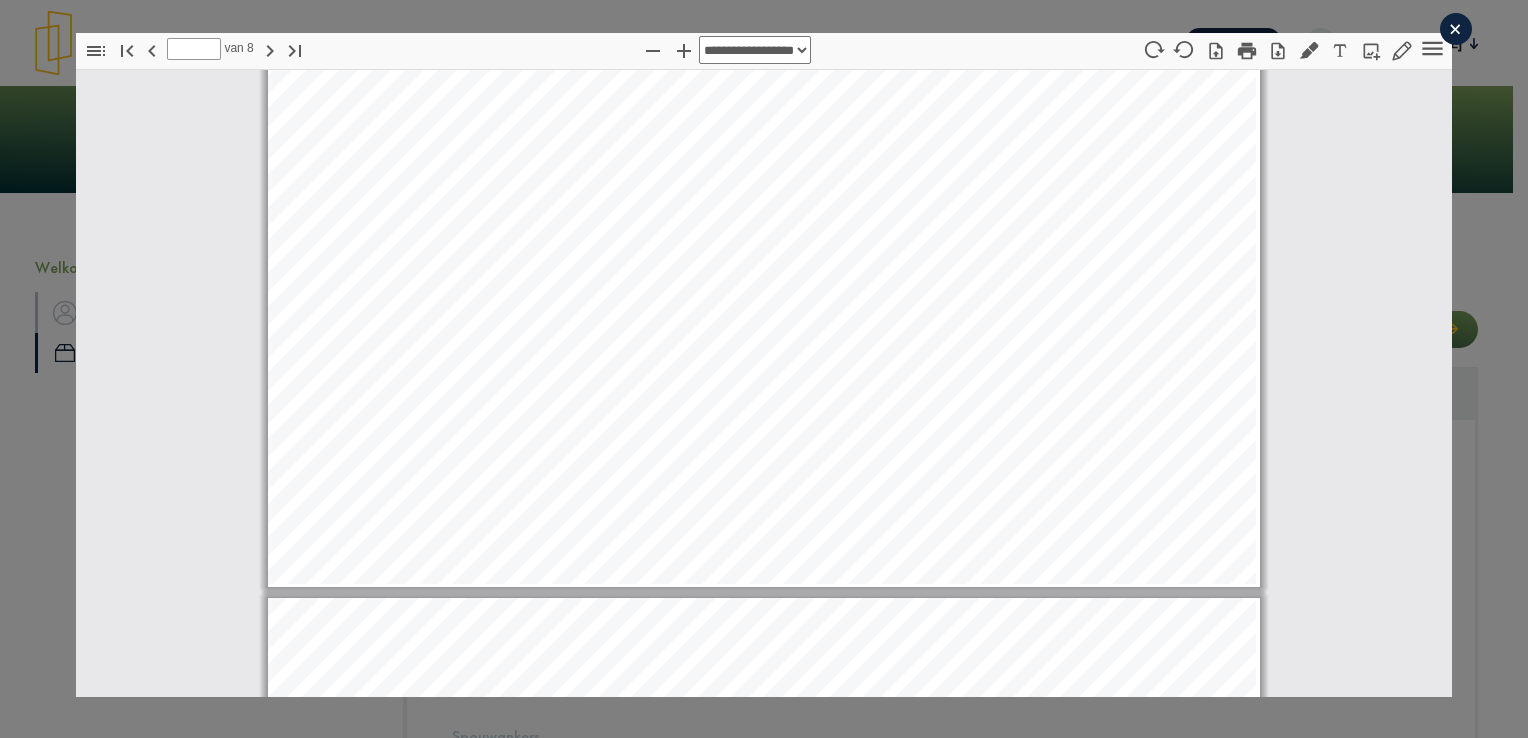 click on "×" 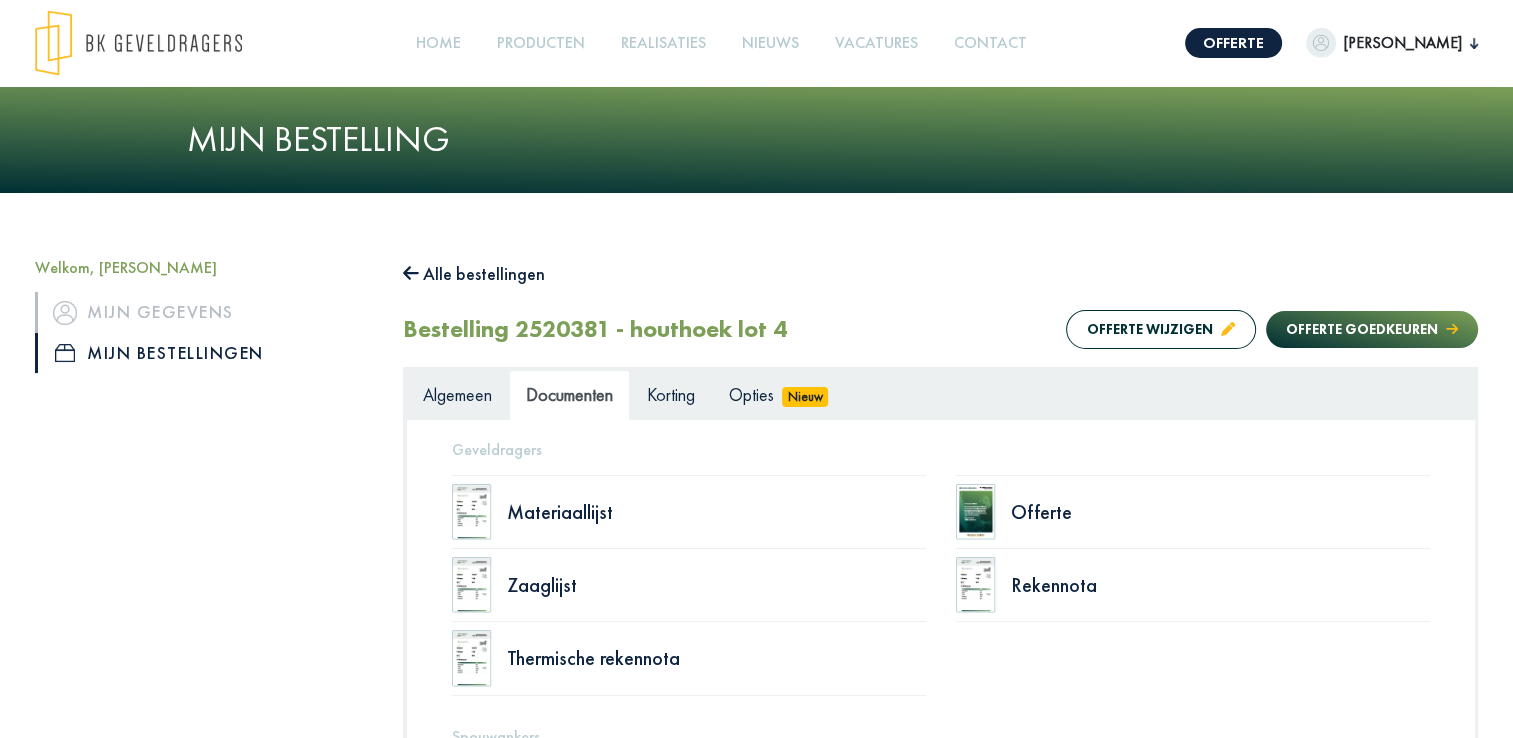 click on "Alle bestellingen" 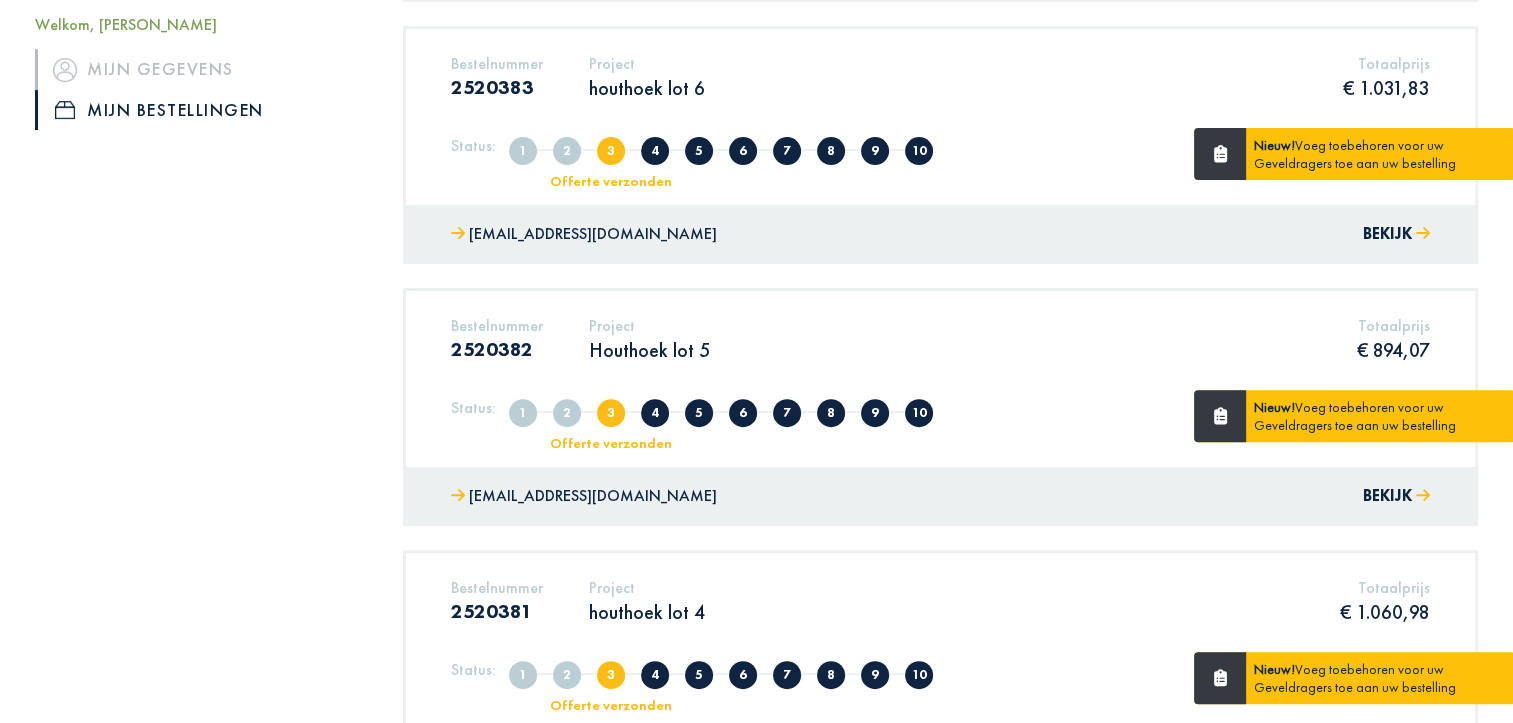 scroll, scrollTop: 600, scrollLeft: 0, axis: vertical 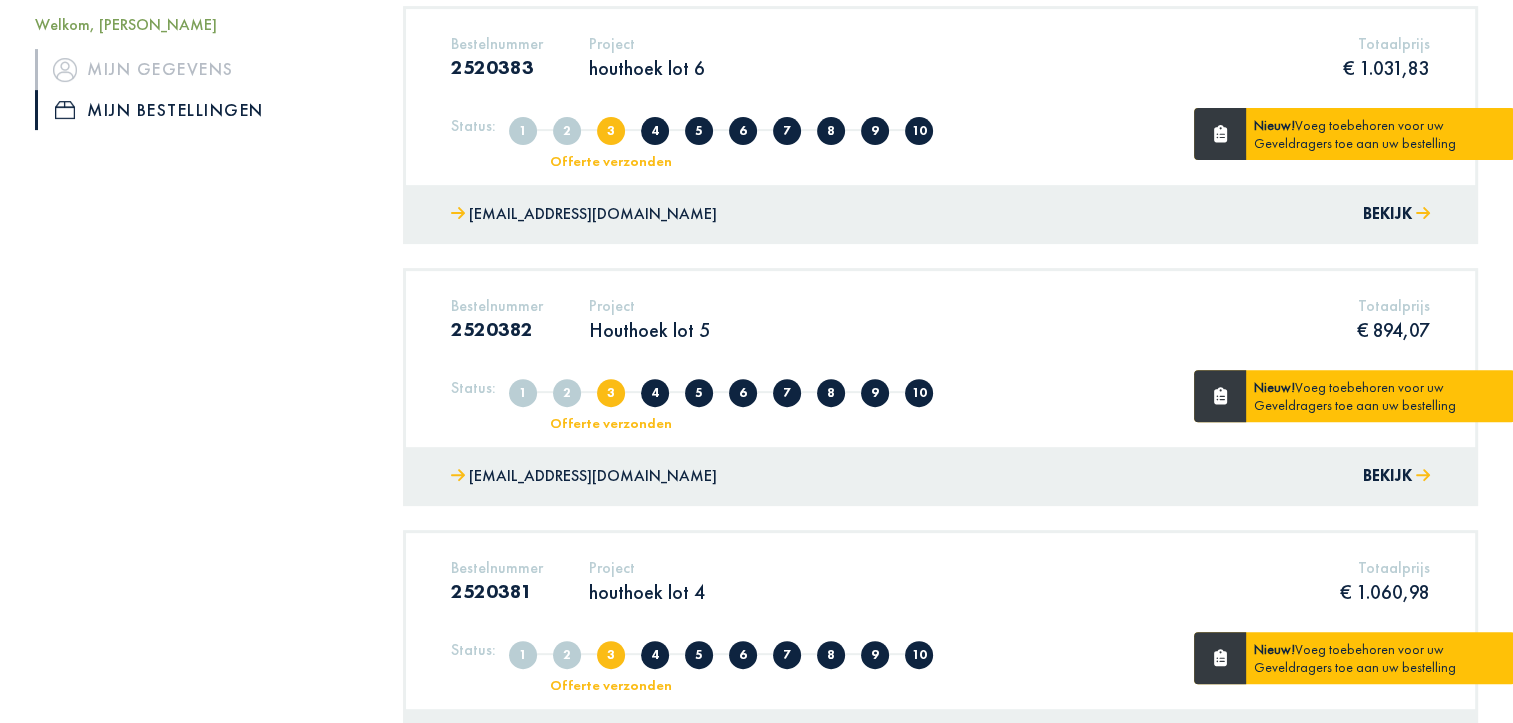 click on "Bestelnummer 2520382 Project Houthoek lot 5 Totaalprijs  € 894,07" 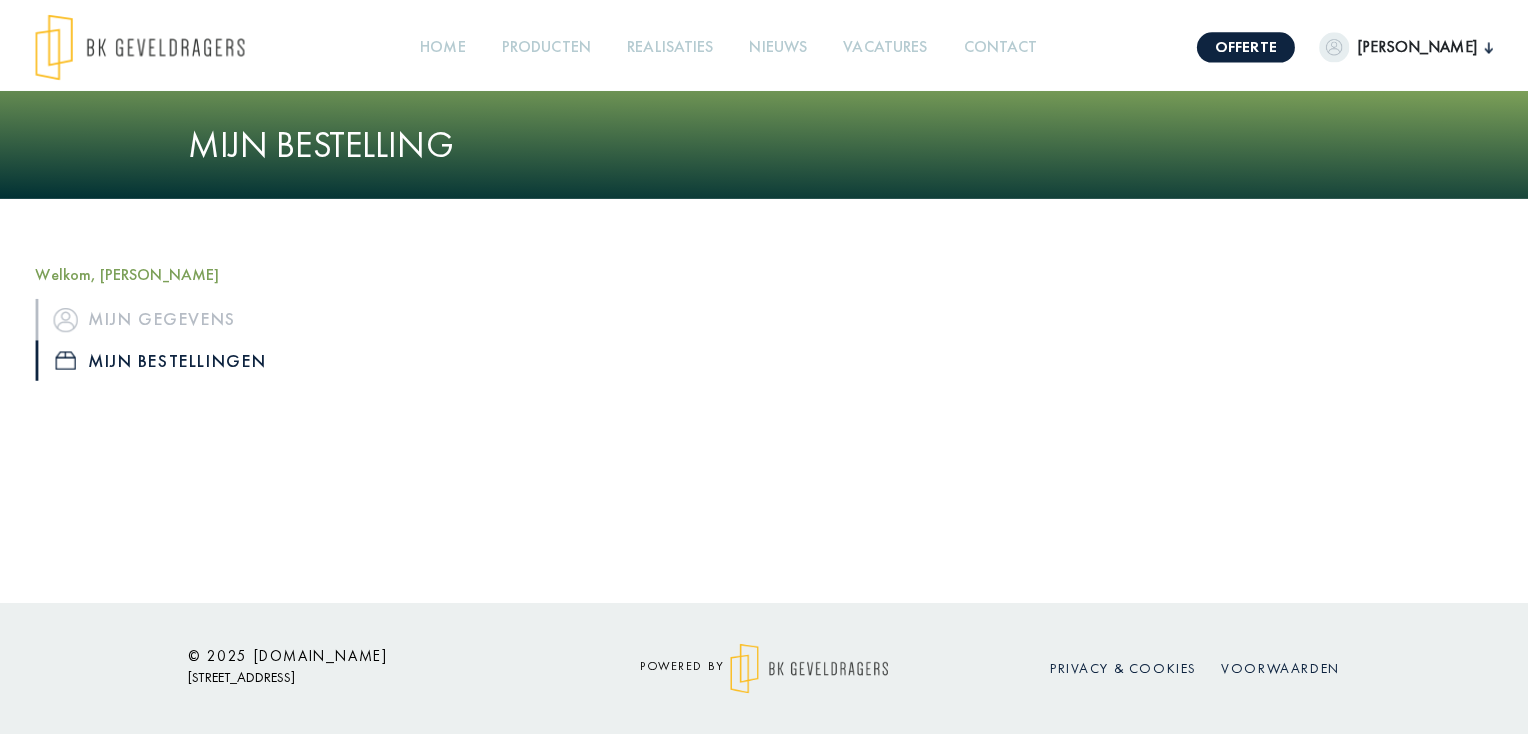scroll, scrollTop: 0, scrollLeft: 0, axis: both 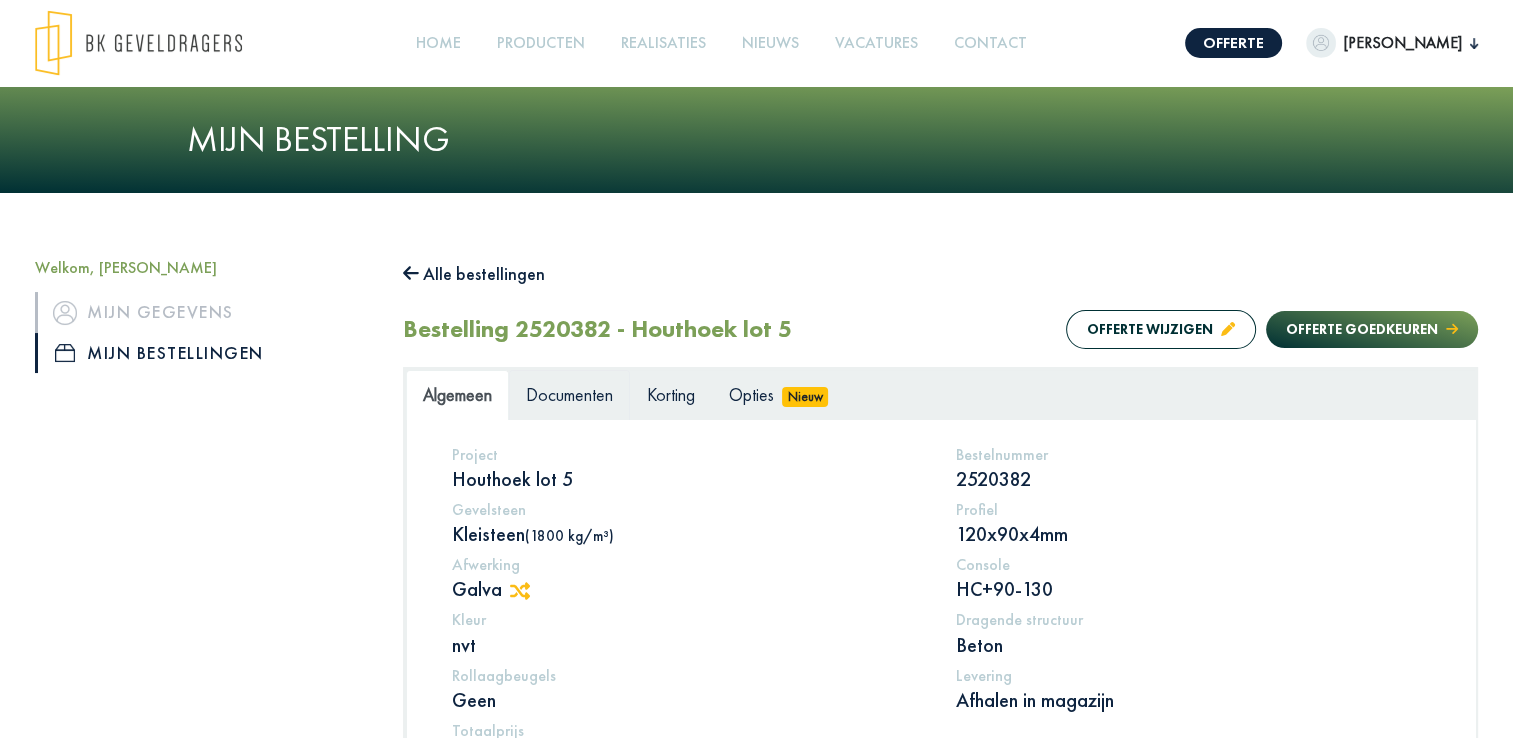 click on "Documenten" at bounding box center (569, 394) 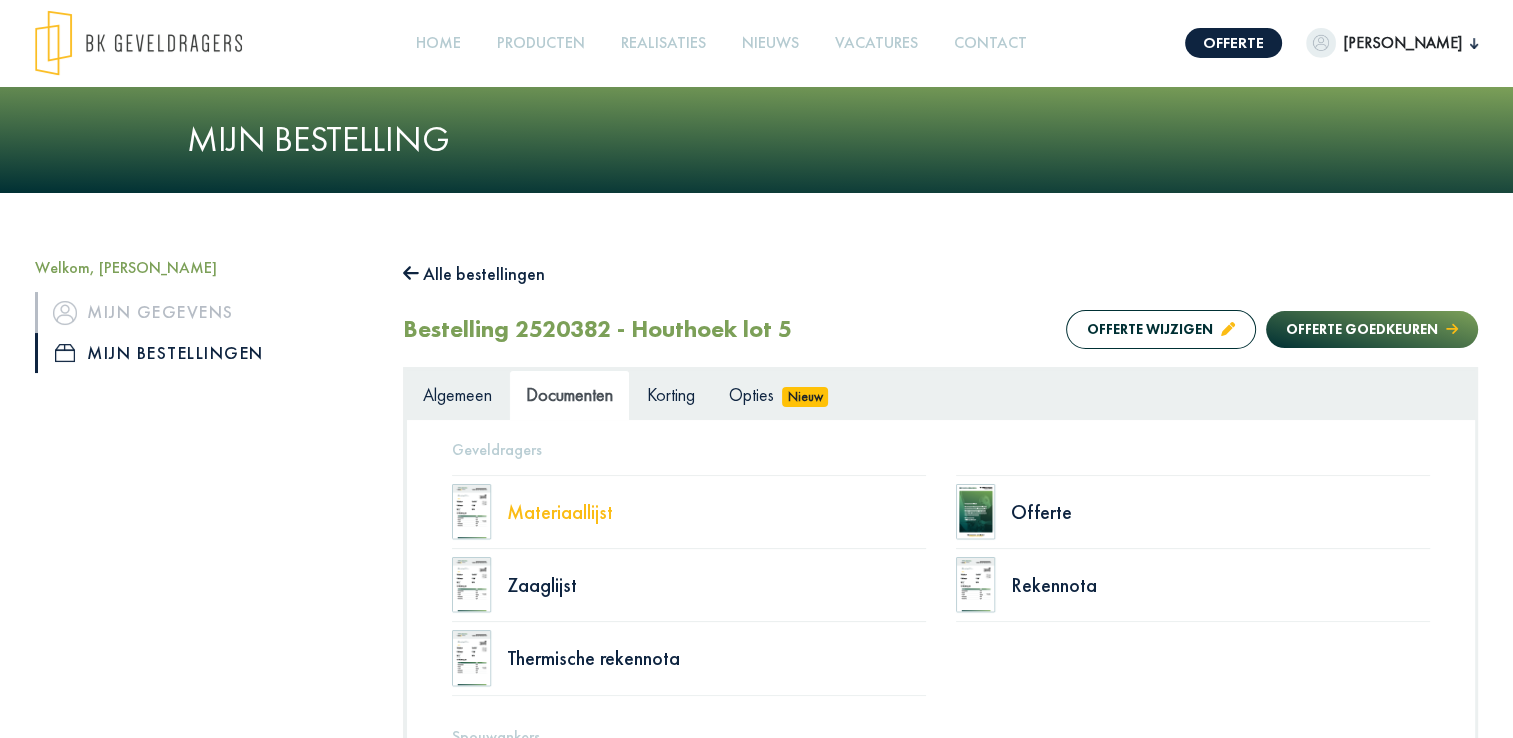 click on "Materiaallijst" at bounding box center [716, 512] 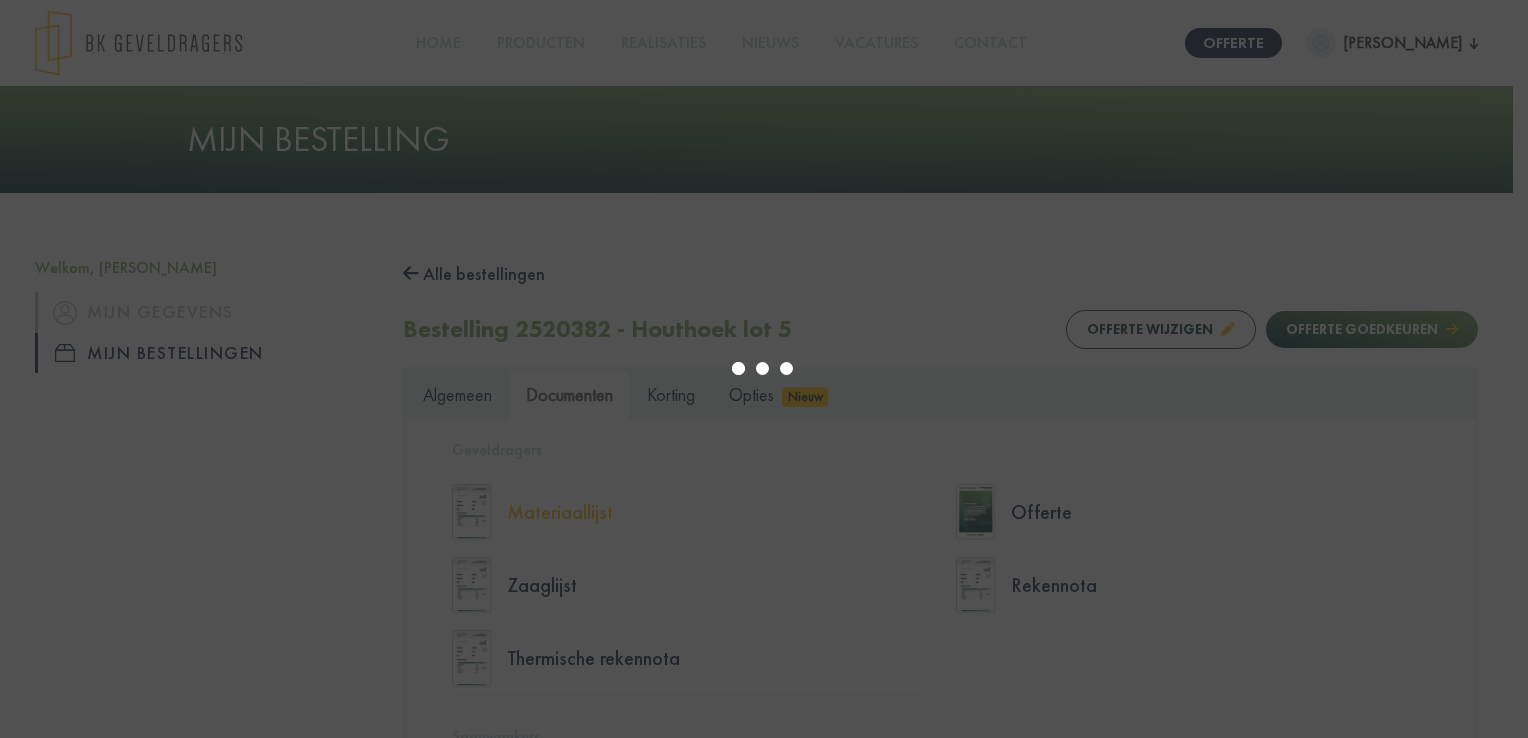 select on "****" 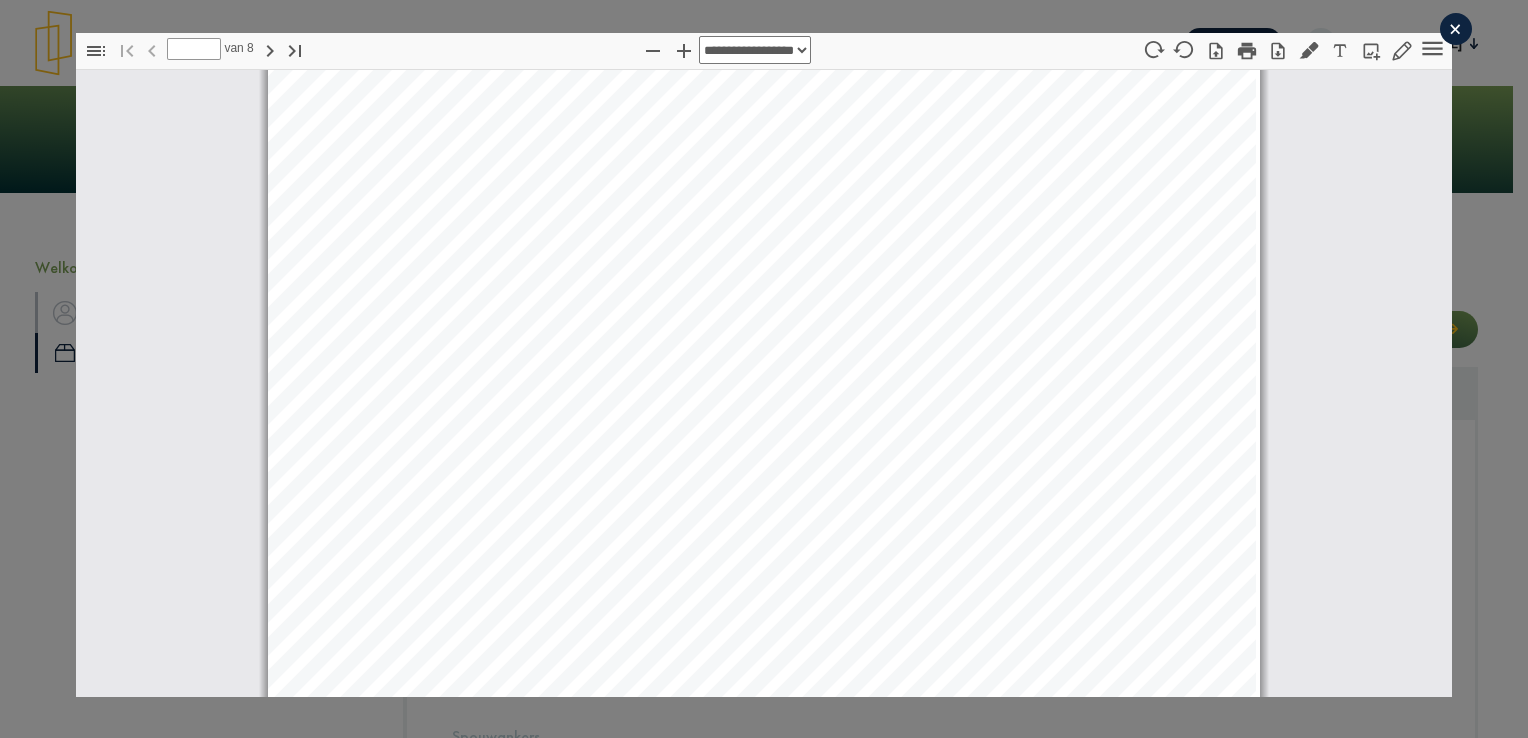 scroll, scrollTop: 810, scrollLeft: 0, axis: vertical 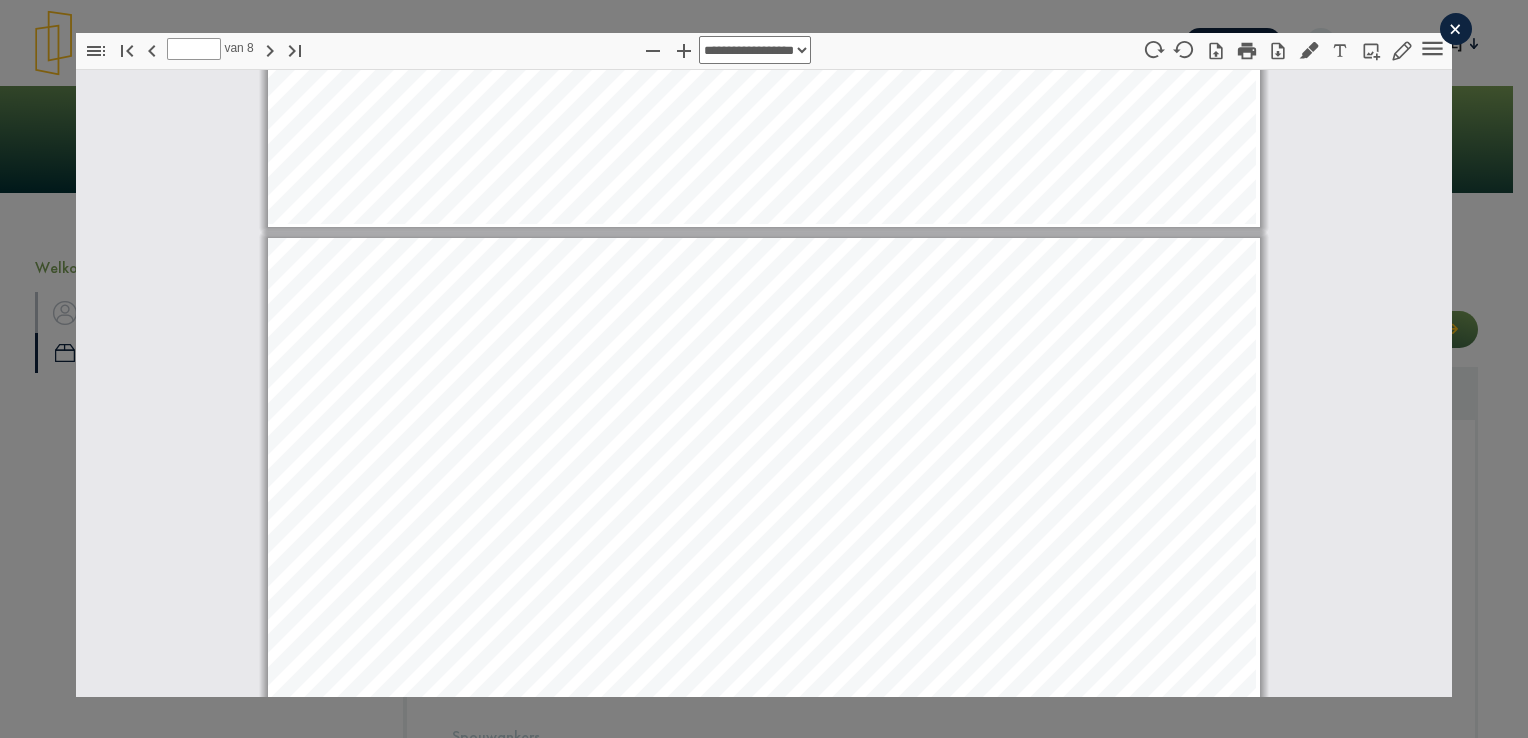 type on "*" 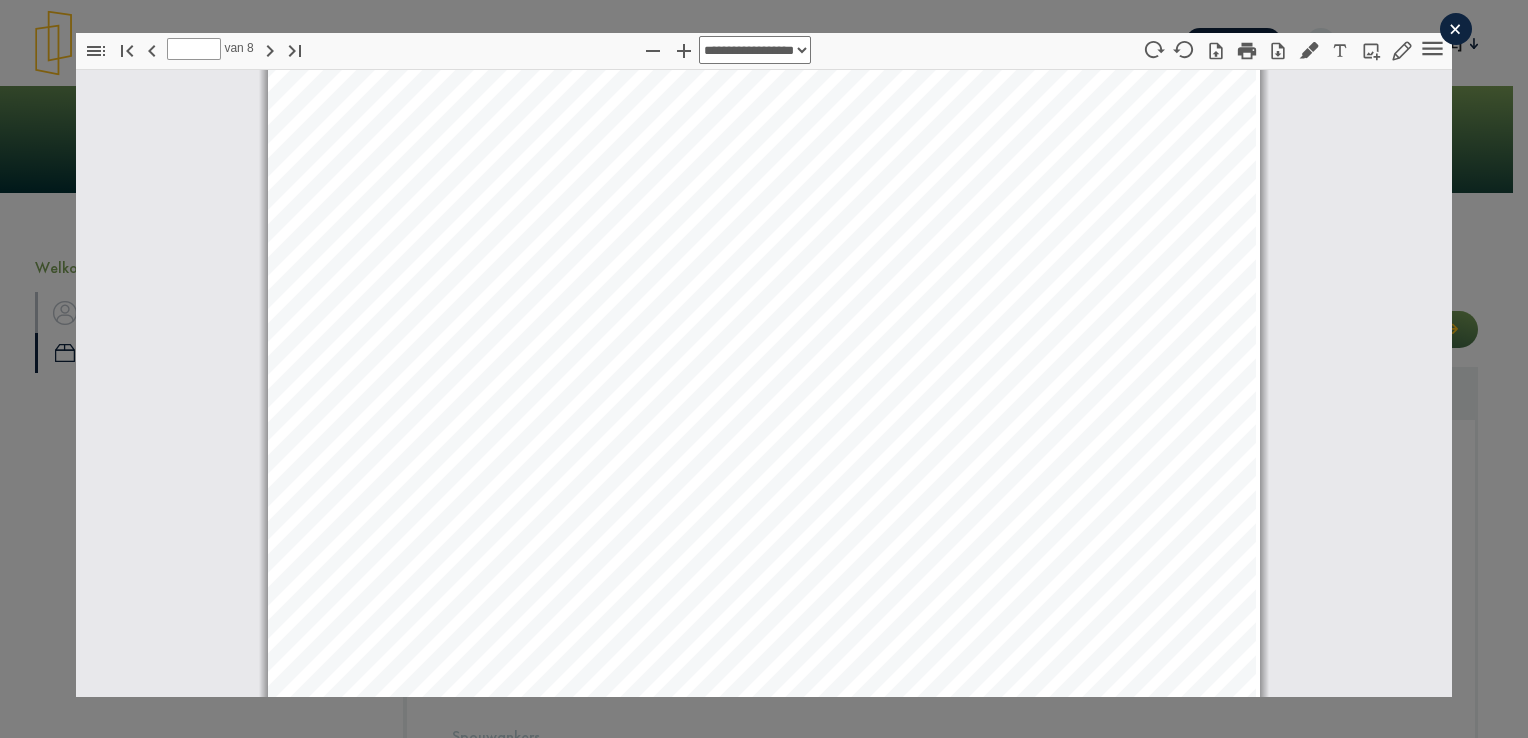 scroll, scrollTop: 3310, scrollLeft: 0, axis: vertical 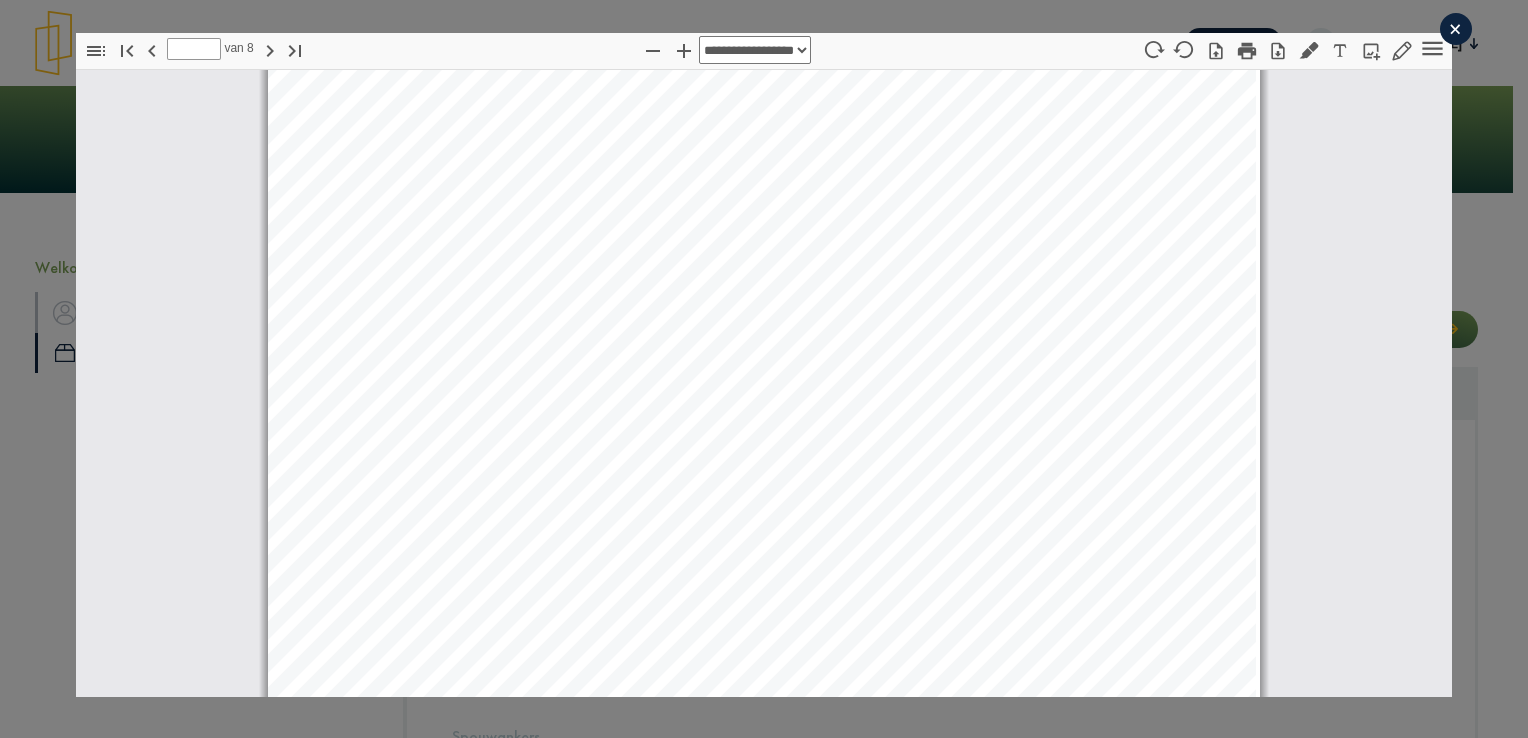 click on "×" 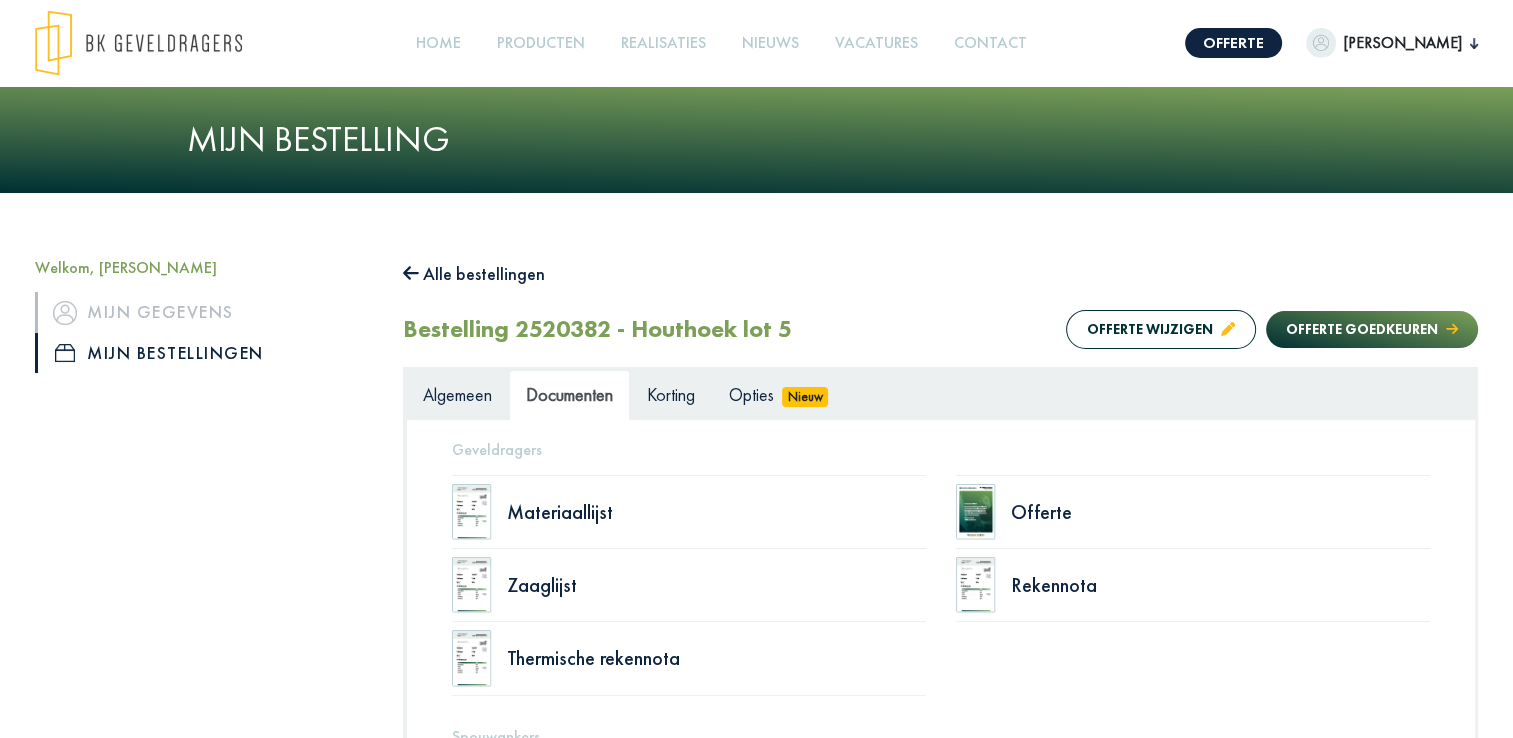 click on "Alle bestellingen" 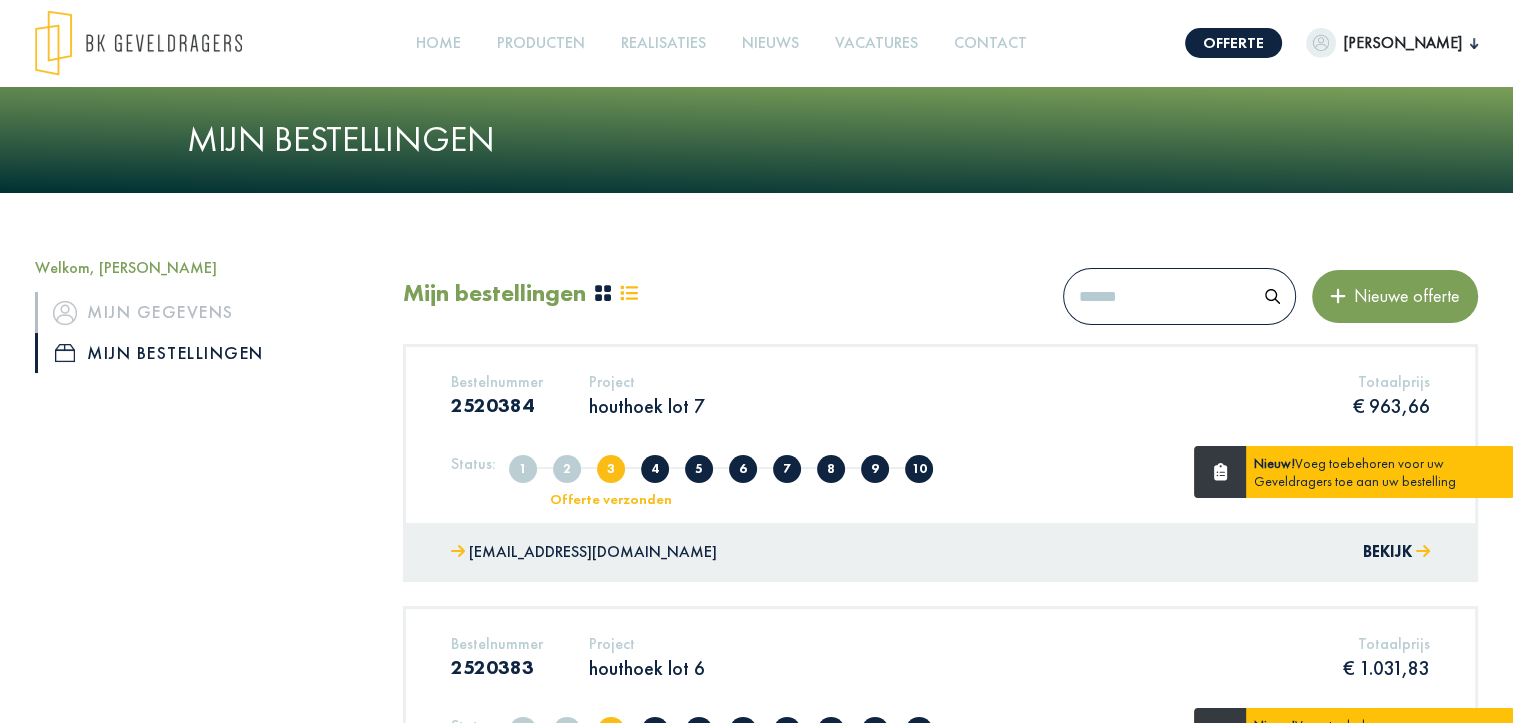 click on "Bestelnummer 2520383 Project houthoek lot 6 Totaalprijs  € 1.031,83  Status: 1 Aangemaakt 2 Volledig 3 Offerte verzonden 4 Offerte in overleg 5 Offerte afgekeurd 6 Offerte goedgekeurd 7 In productie 8 In nabehandeling 9 Klaar voor levering/afhaling 10 Geleverd/afgehaald Nieuw!  Voeg toebehoren voor uw Geveldragers toe aan uw bestelling" 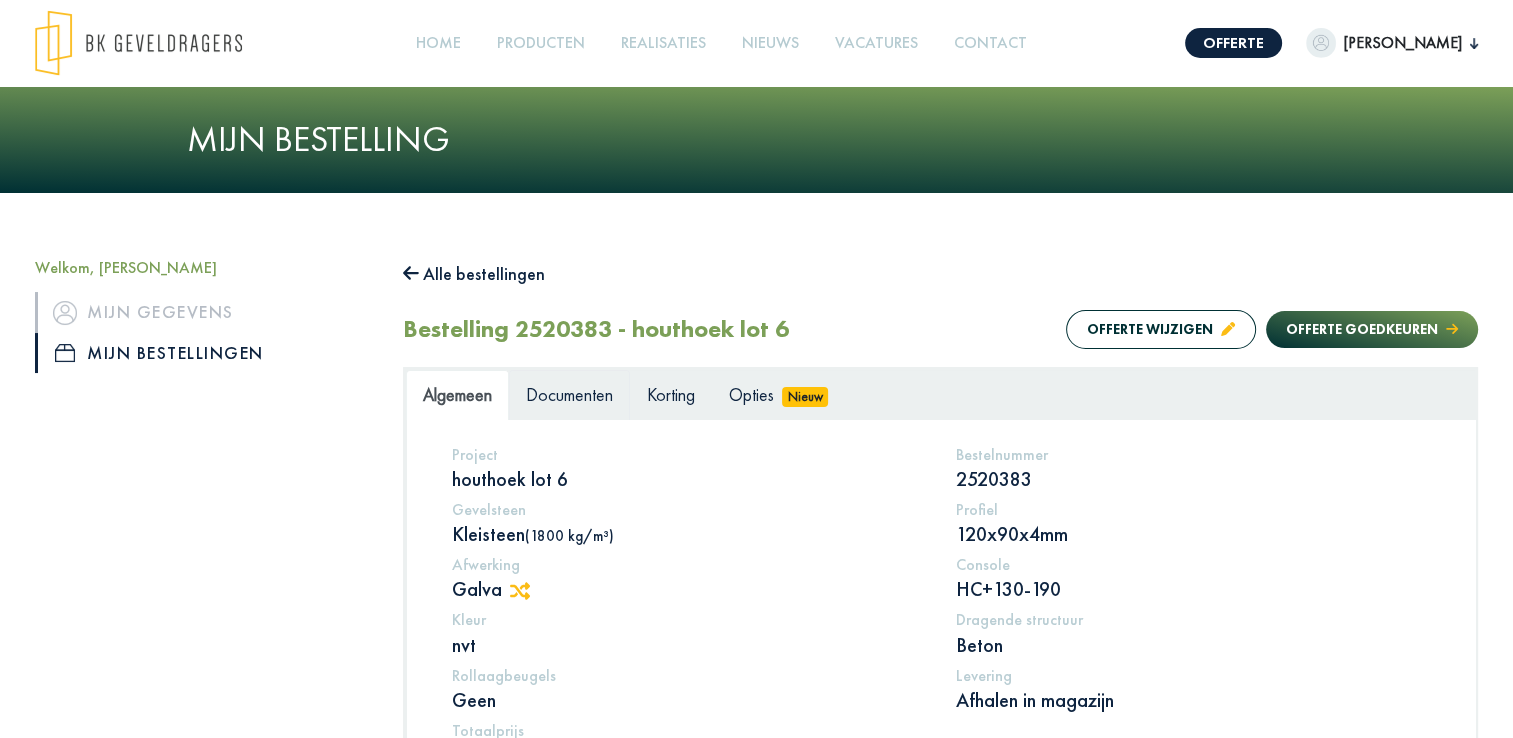 click on "Documenten" at bounding box center (569, 395) 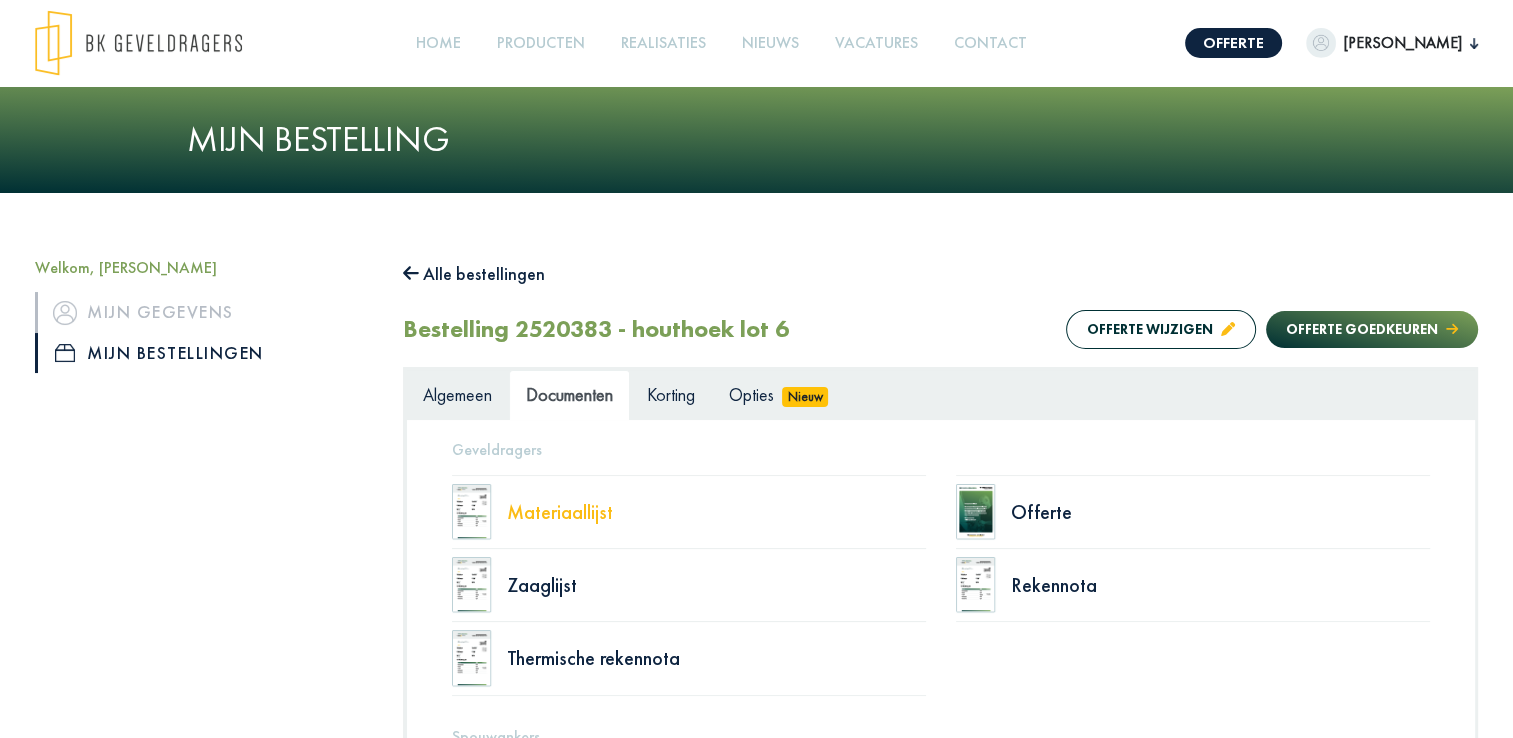 click on "Materiaallijst" at bounding box center [716, 512] 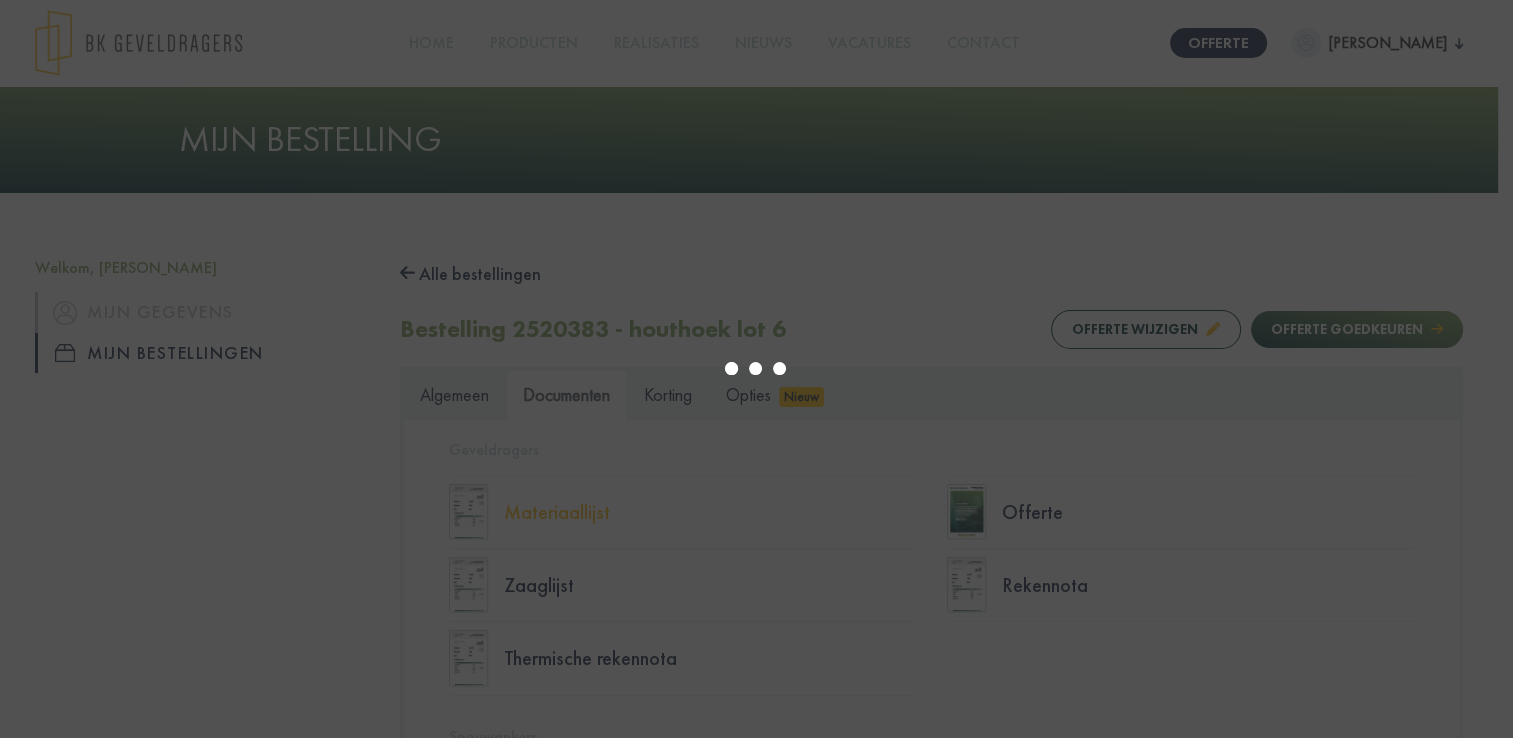 type on "*" 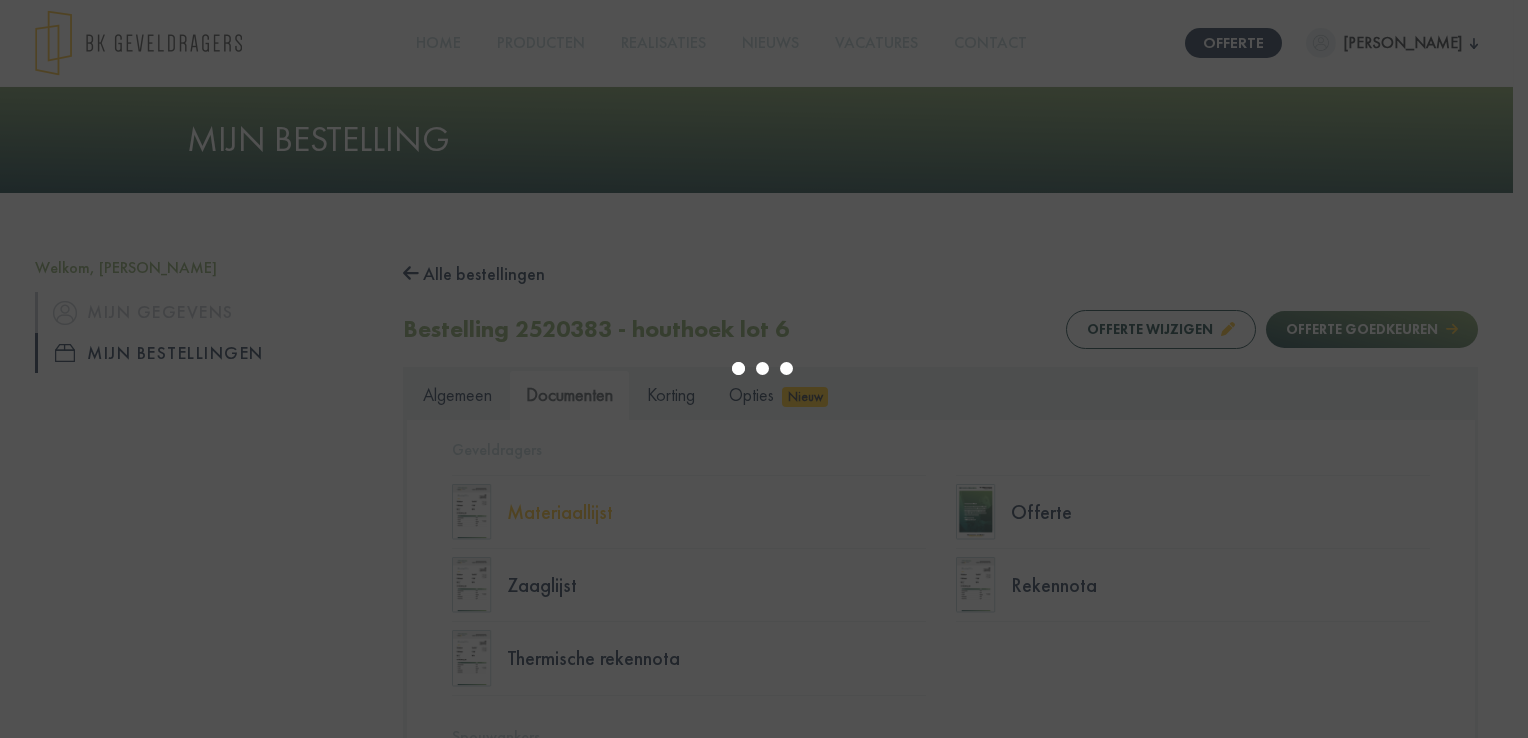 select on "****" 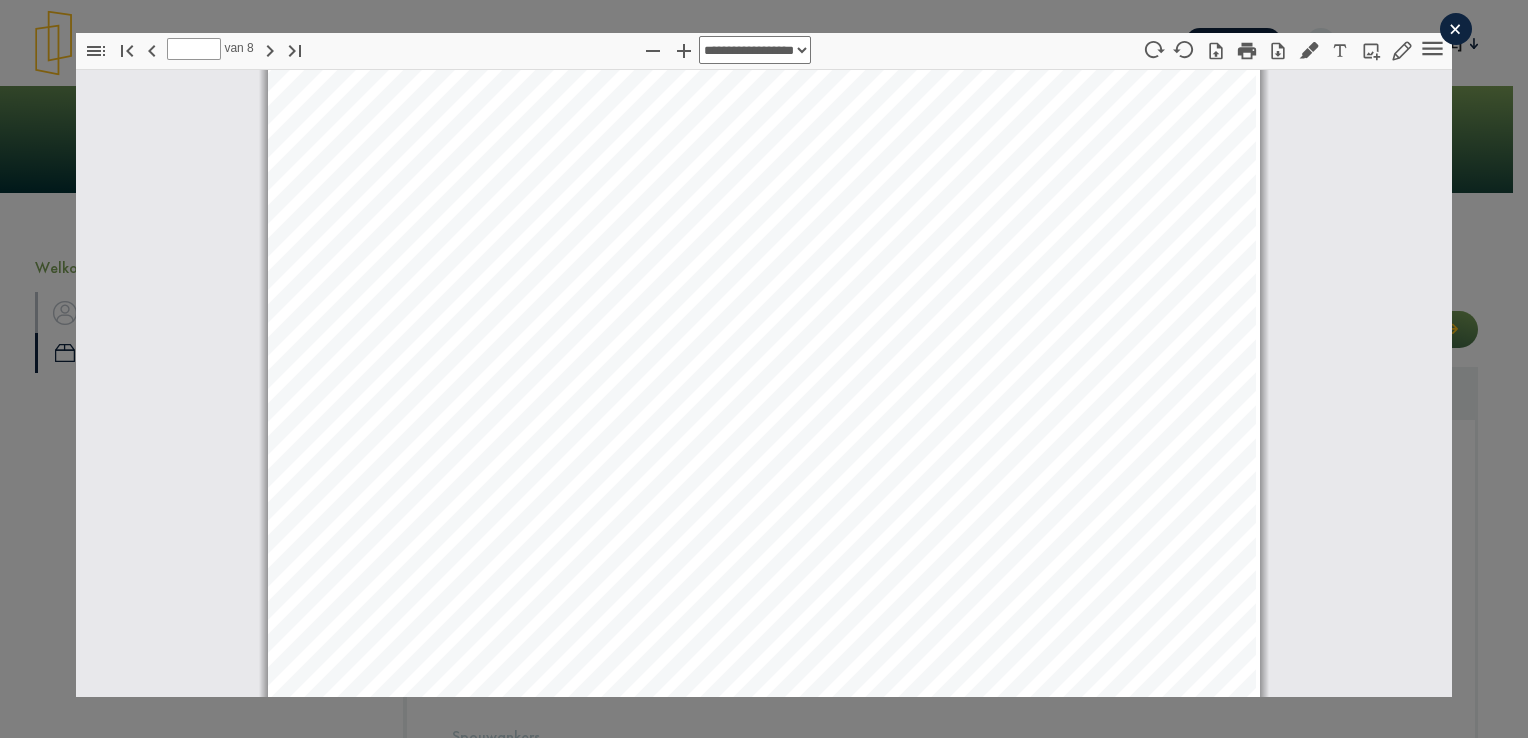 scroll, scrollTop: 7210, scrollLeft: 0, axis: vertical 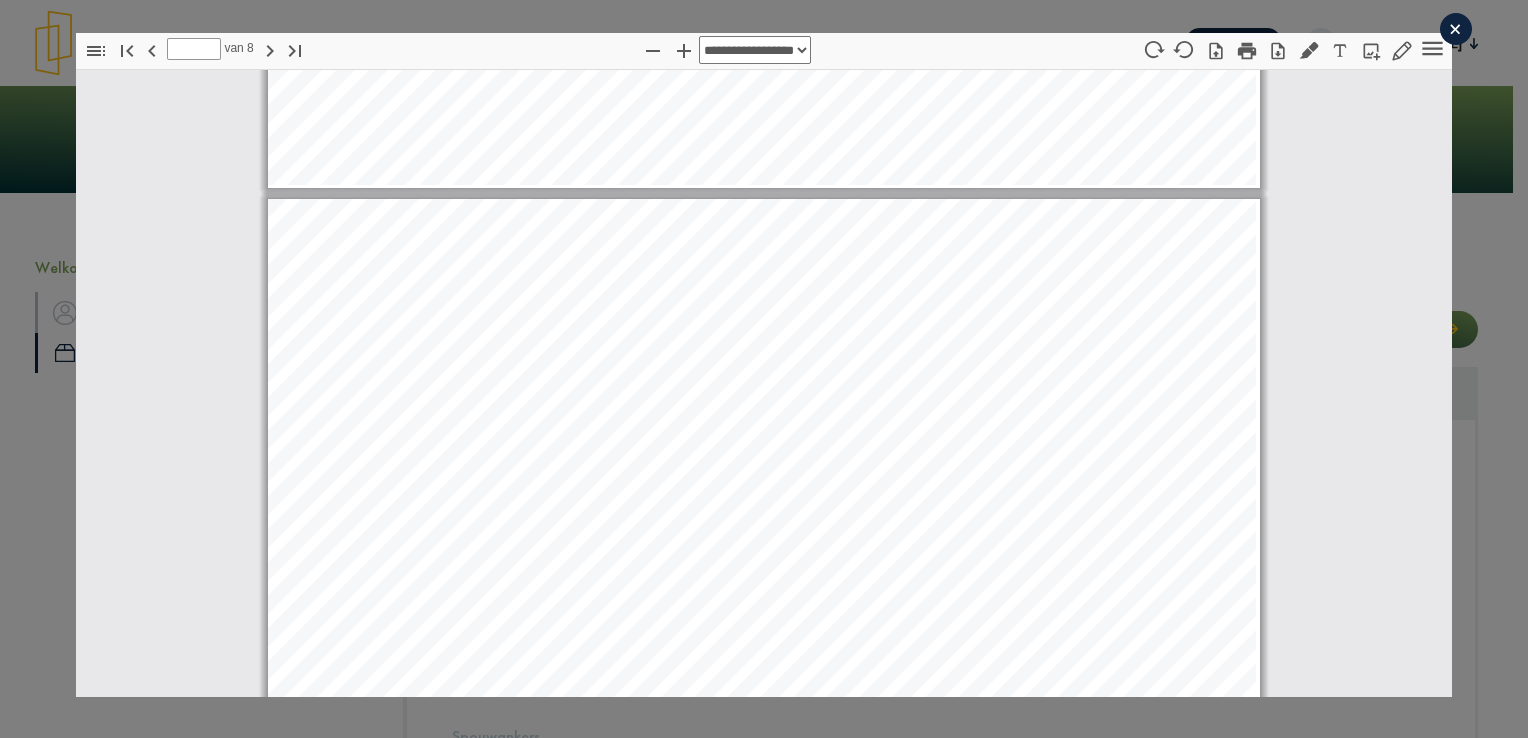 type on "*" 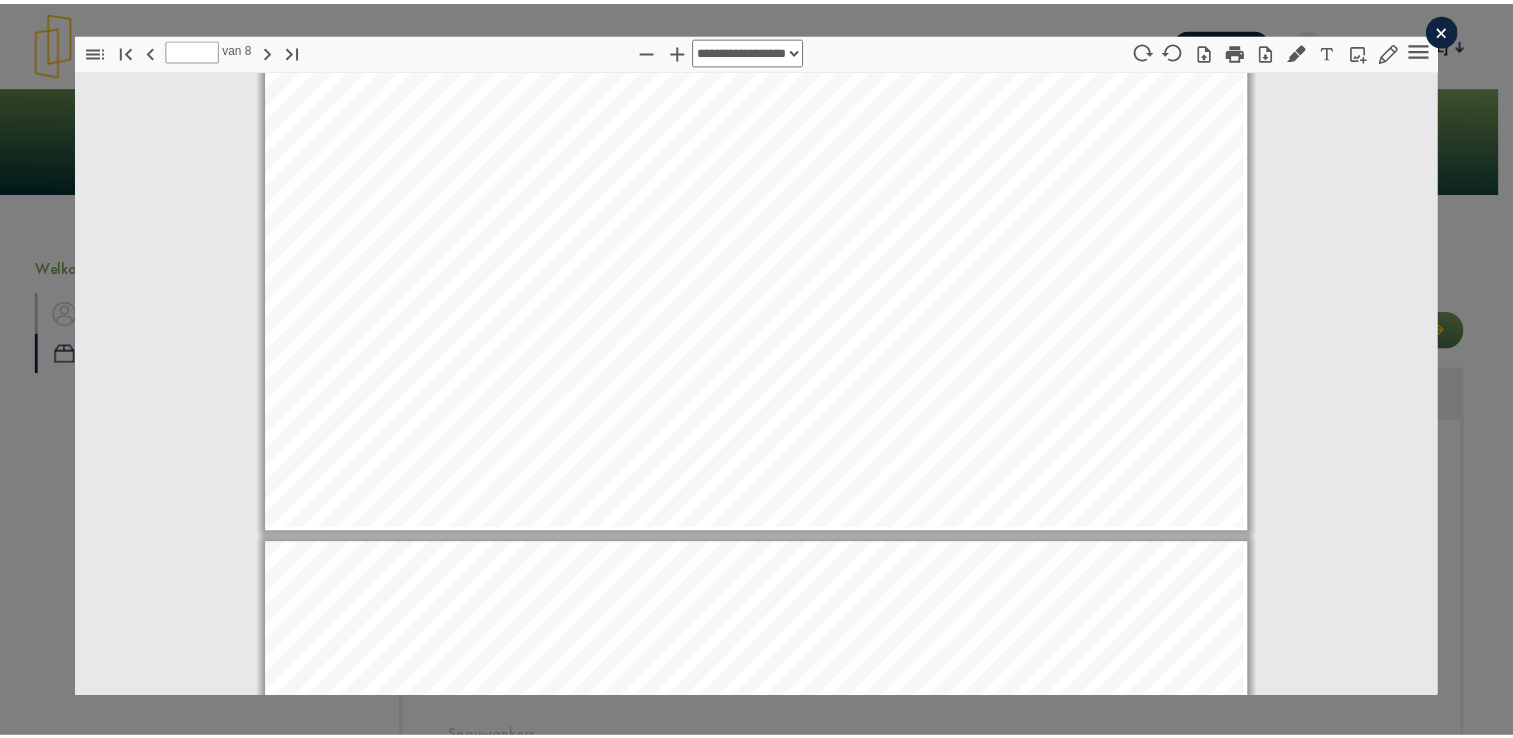 scroll, scrollTop: 3810, scrollLeft: 0, axis: vertical 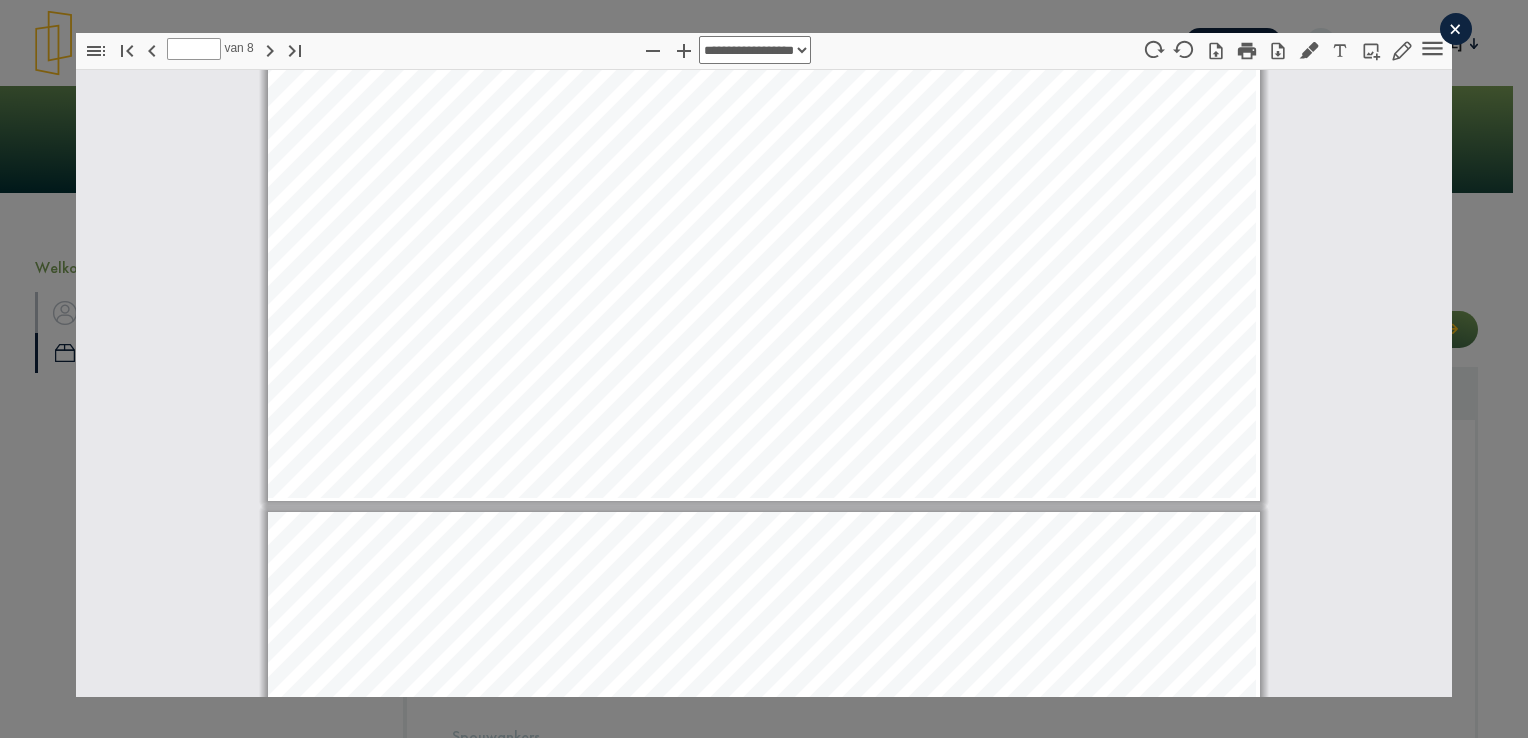 click on "×" 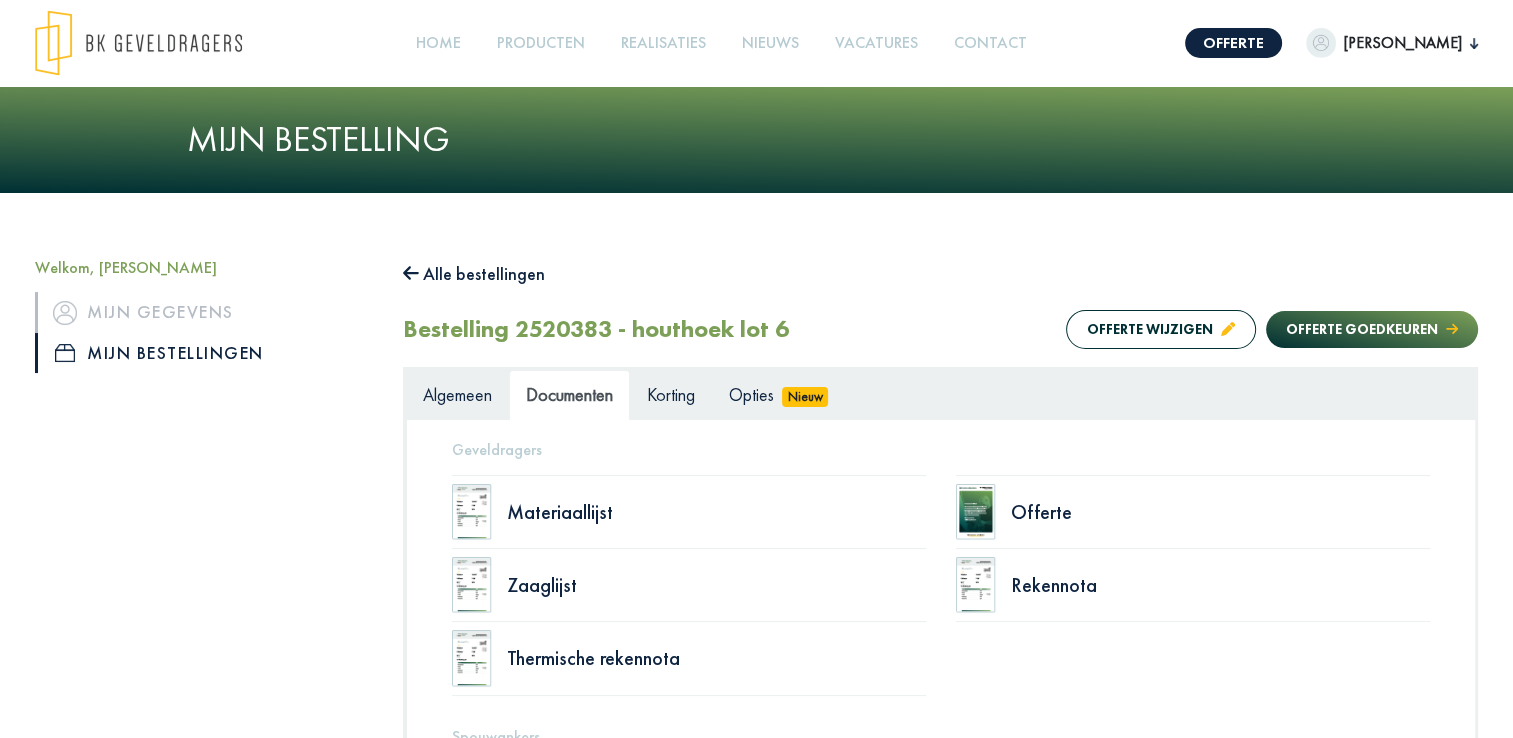 click on "Alle bestellingen" 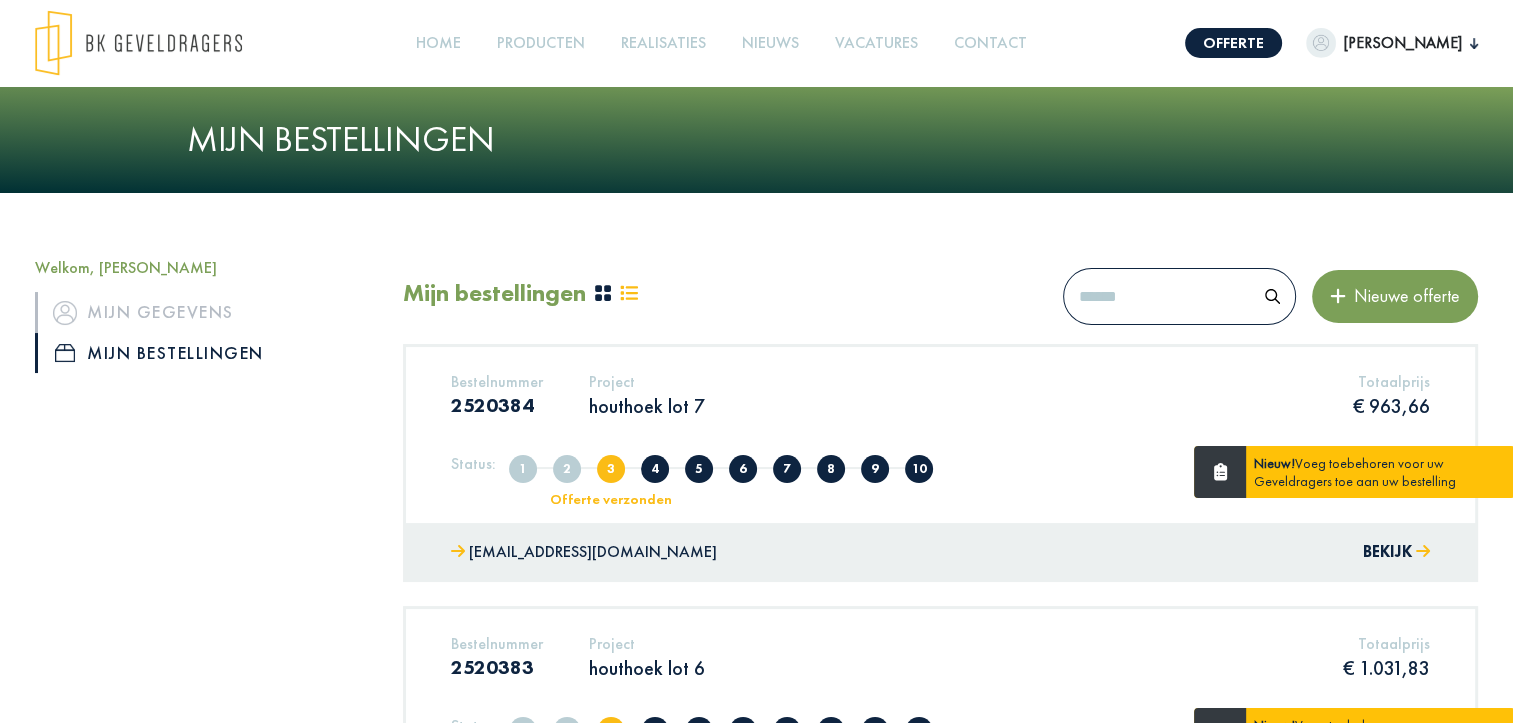 click on "Bestelnummer 2520384 Project houthoek lot 7 Totaalprijs  € 963,66" 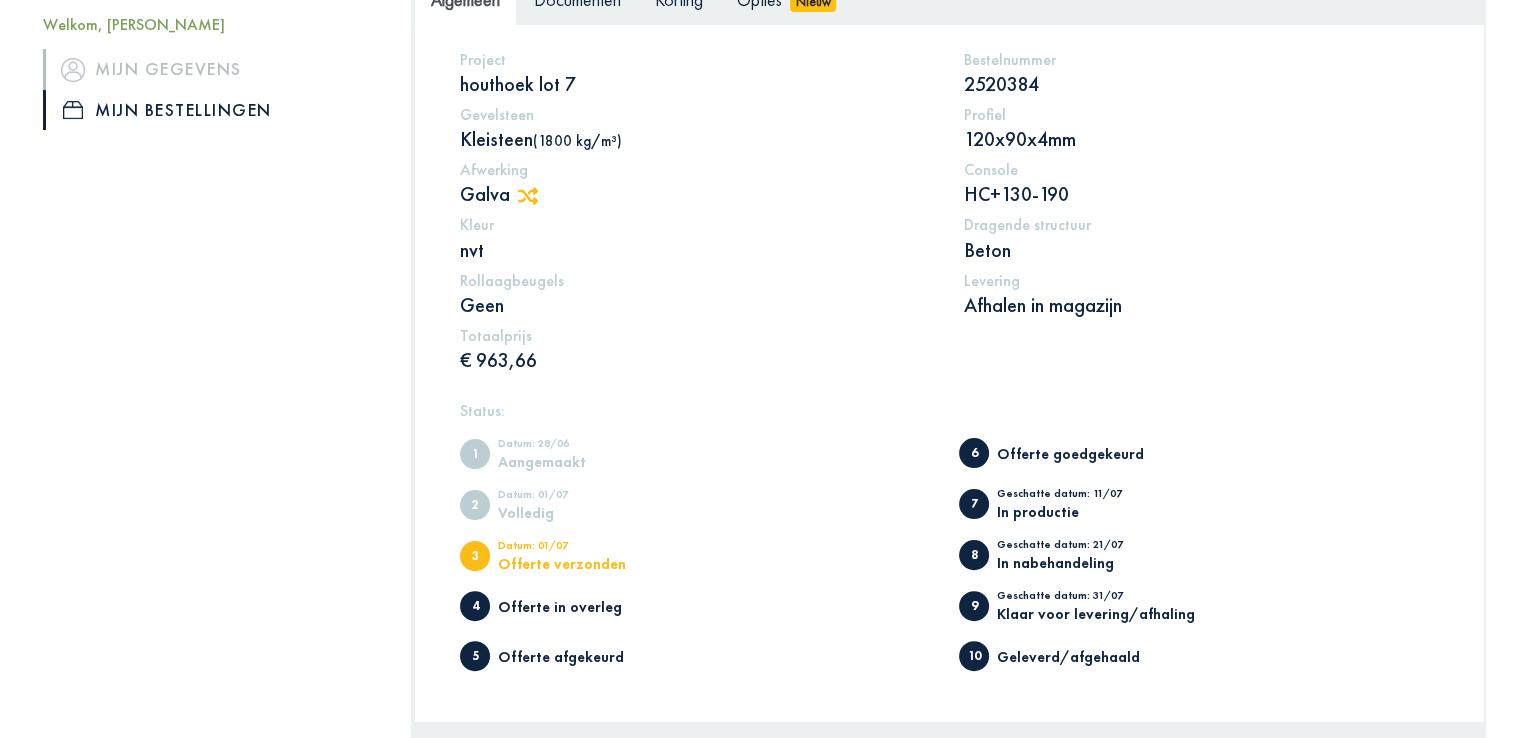 scroll, scrollTop: 71, scrollLeft: 0, axis: vertical 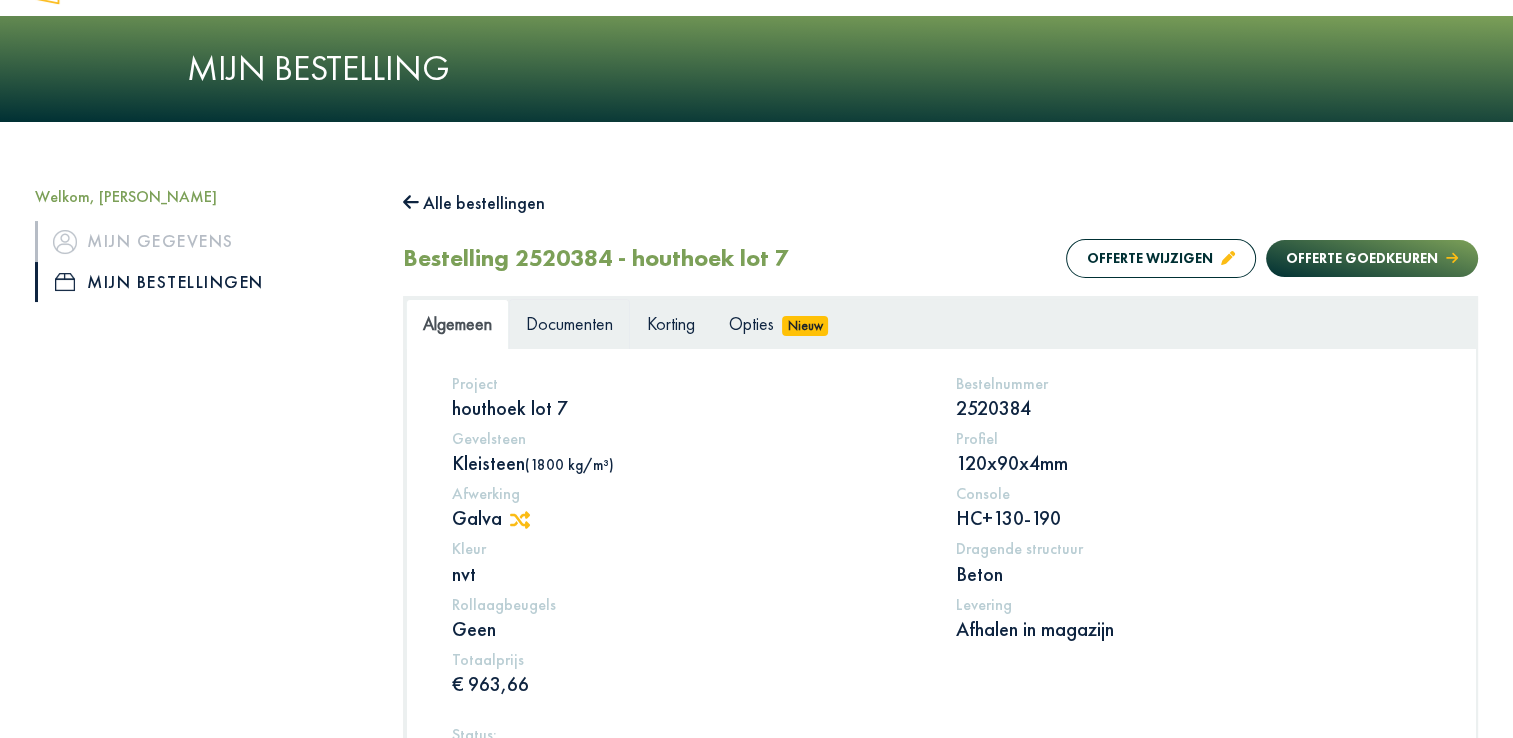 click on "Documenten" at bounding box center [569, 323] 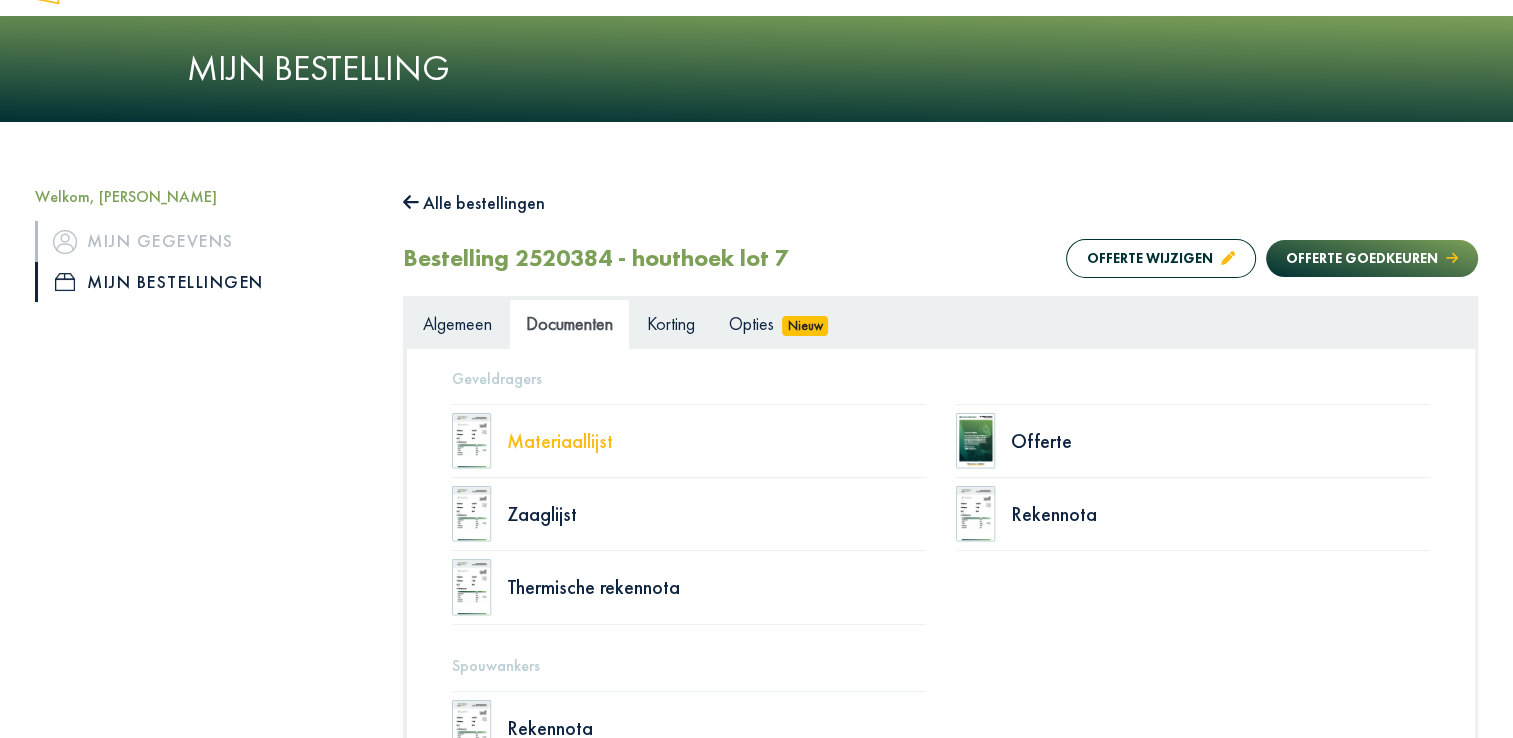 click on "Materiaallijst" at bounding box center [716, 441] 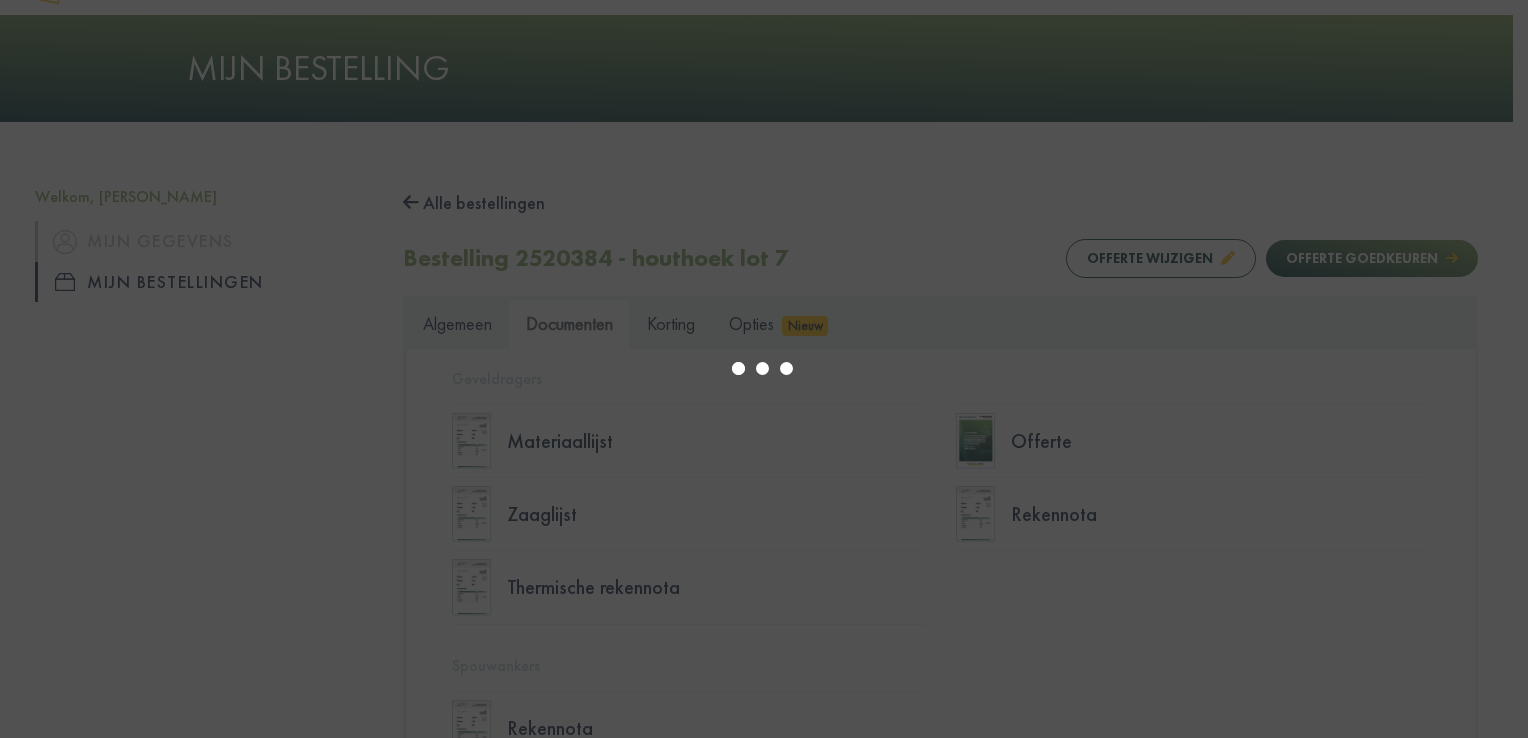 select on "****" 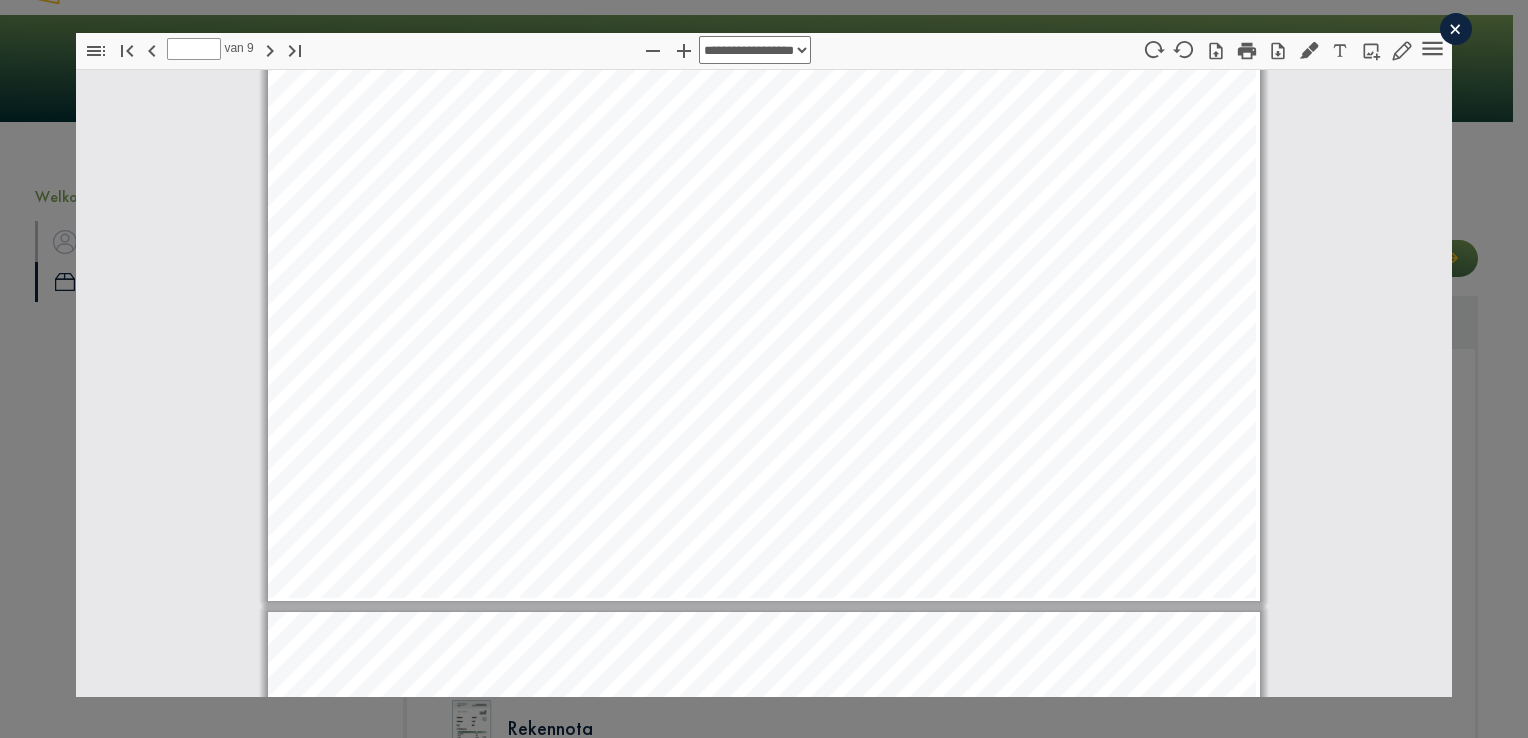 scroll, scrollTop: 3210, scrollLeft: 0, axis: vertical 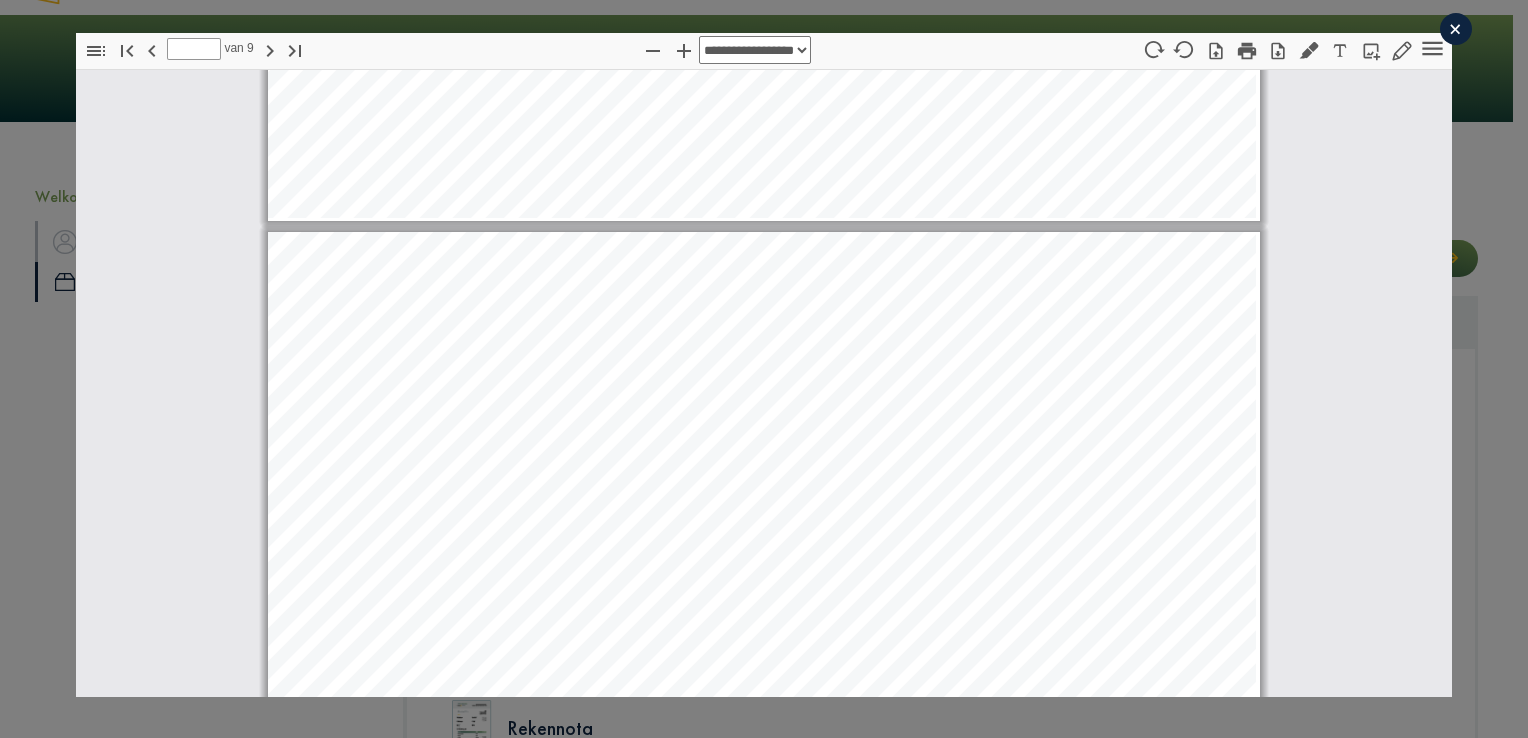 type on "*" 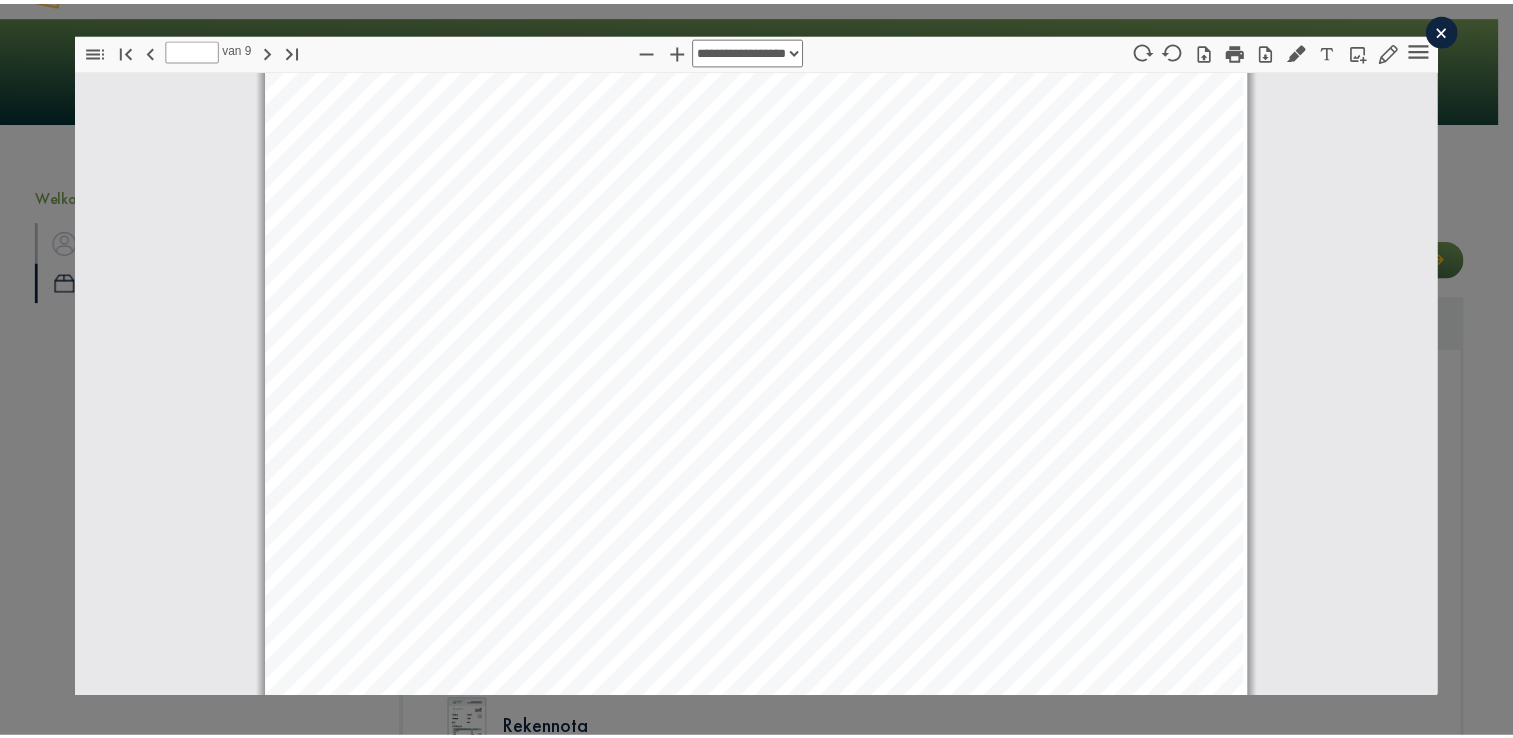 scroll, scrollTop: 1810, scrollLeft: 0, axis: vertical 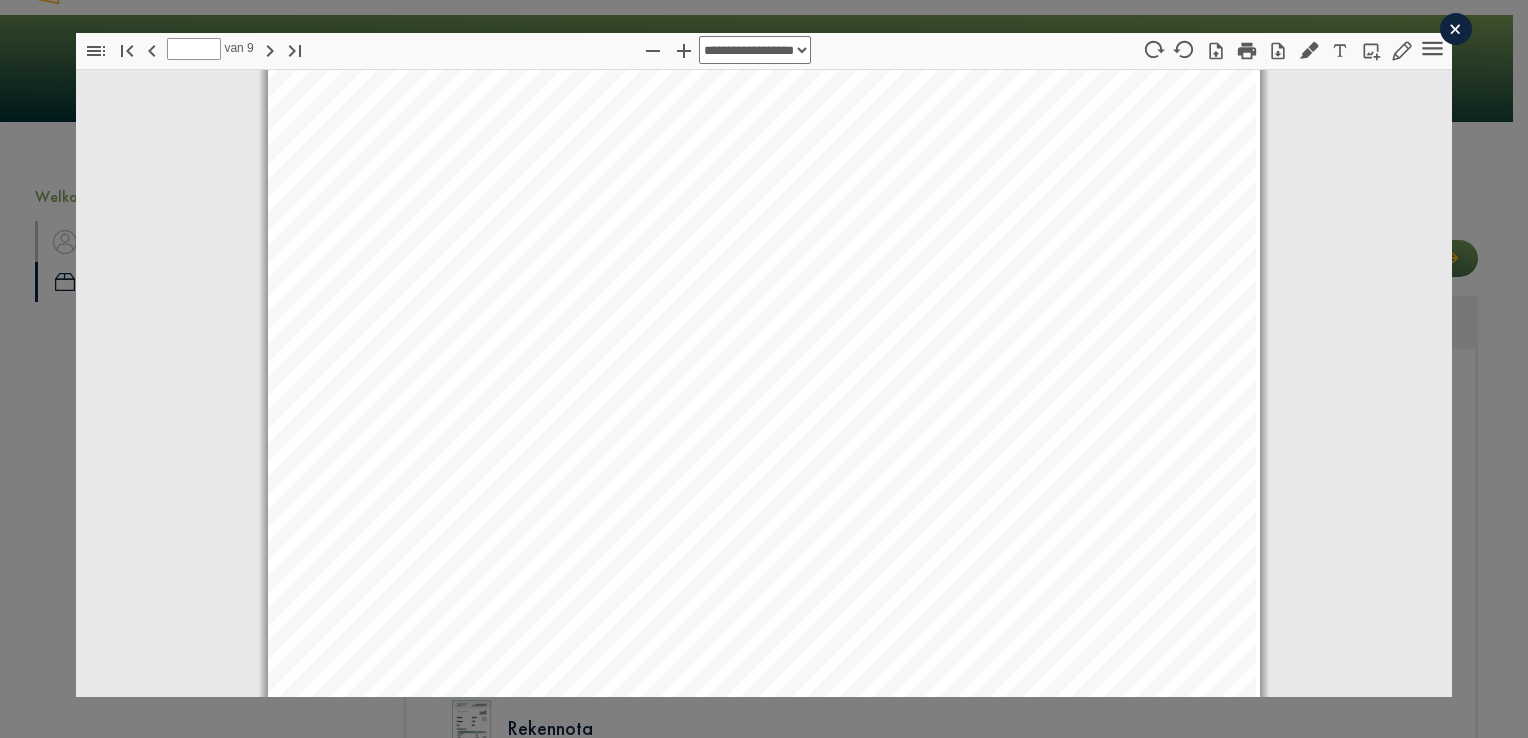 click on "×" 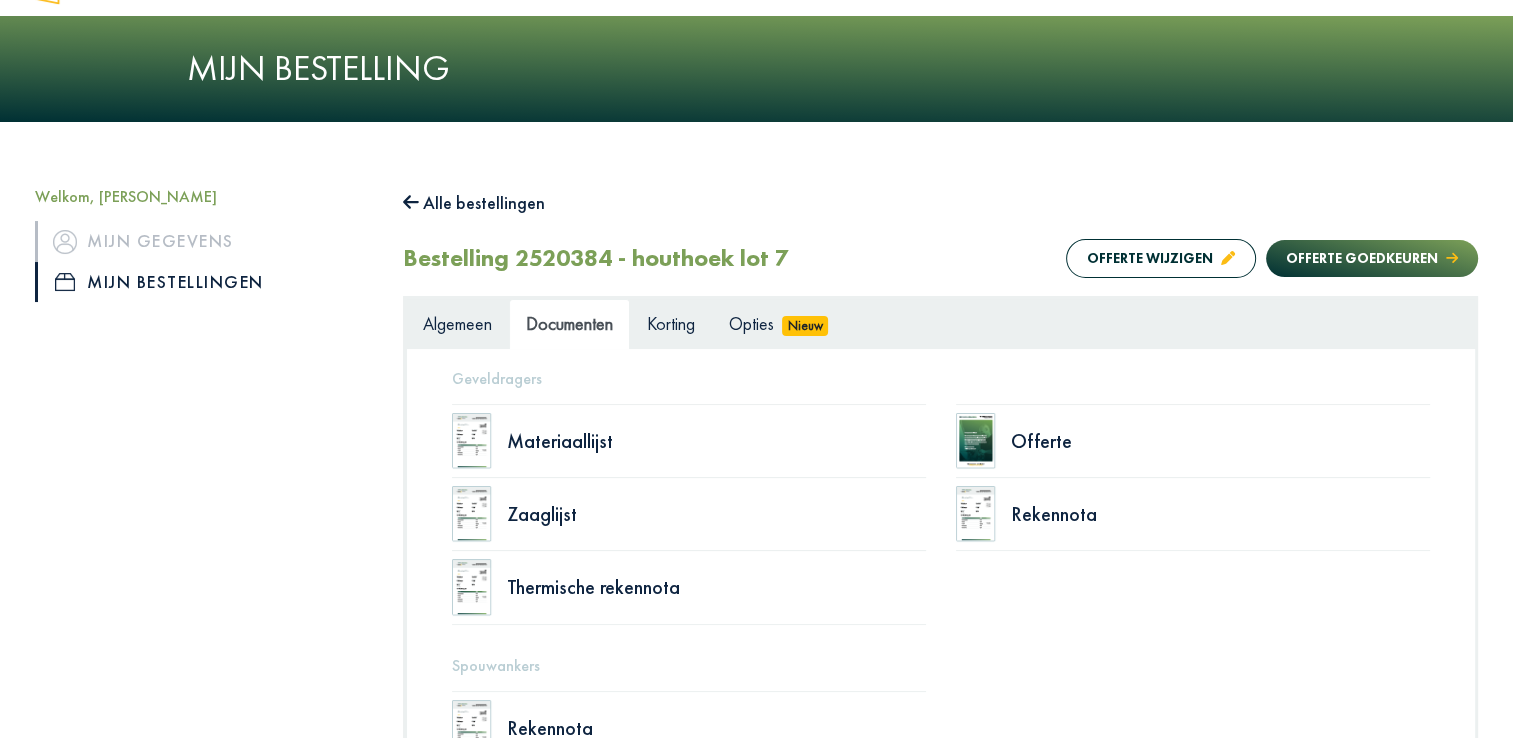 click on "Alle bestellingen" 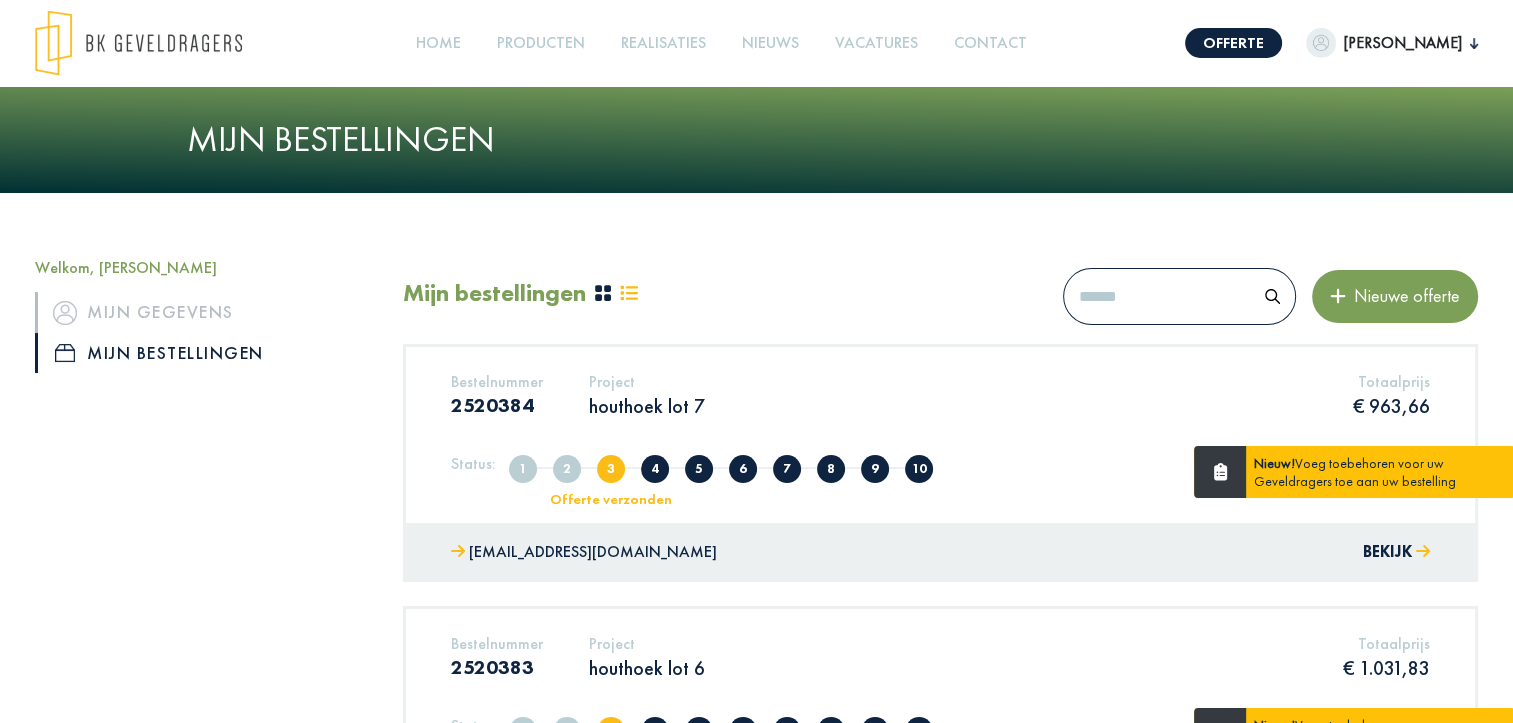 click on "[PERSON_NAME]" at bounding box center [1403, 43] 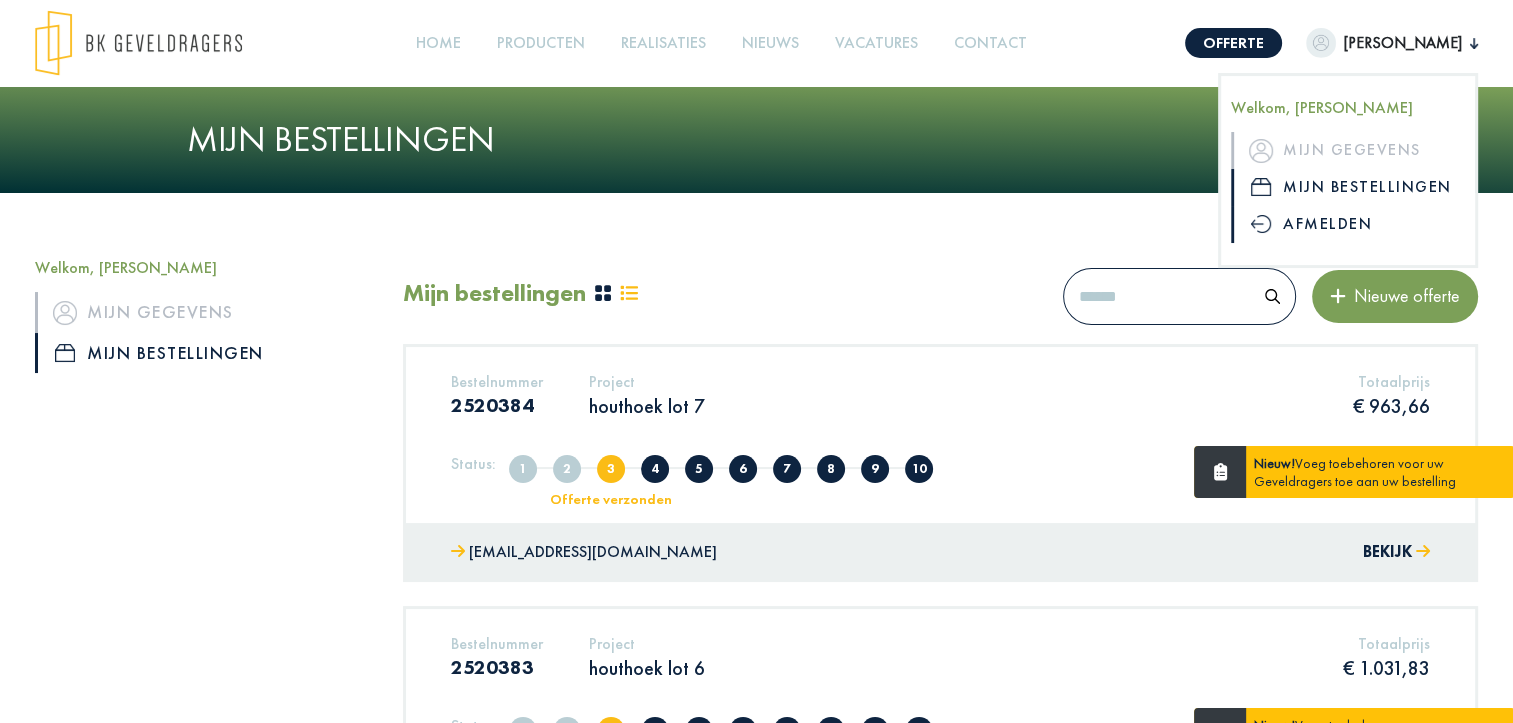 click on "Afmelden" 